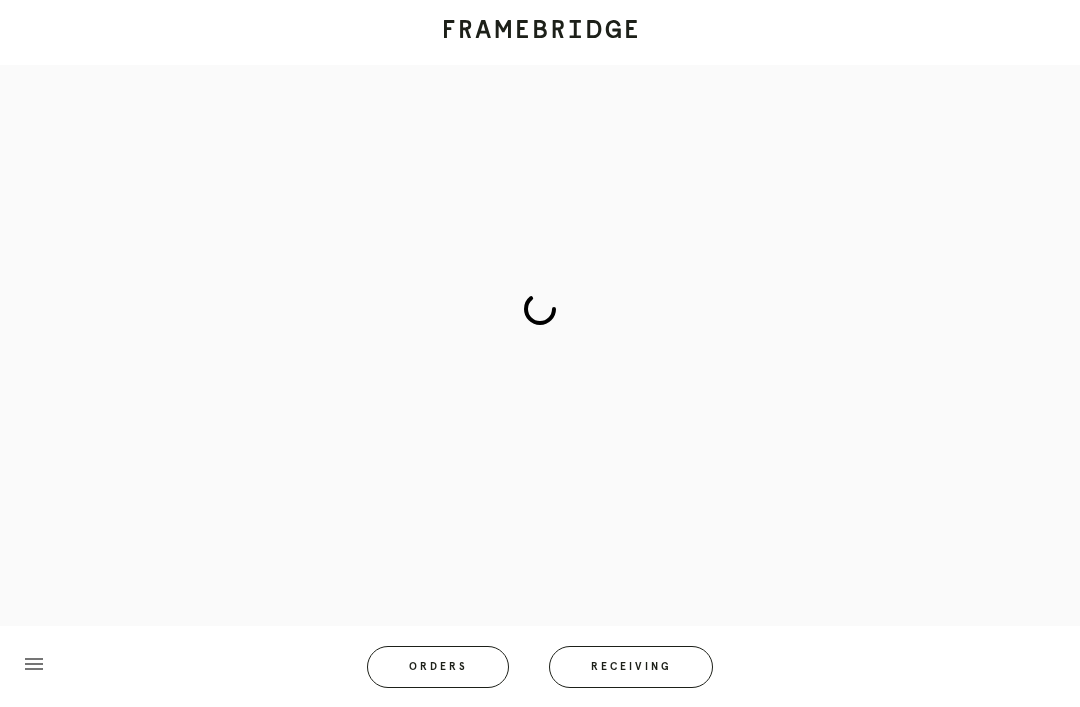 click on "Orders" at bounding box center (438, 667) 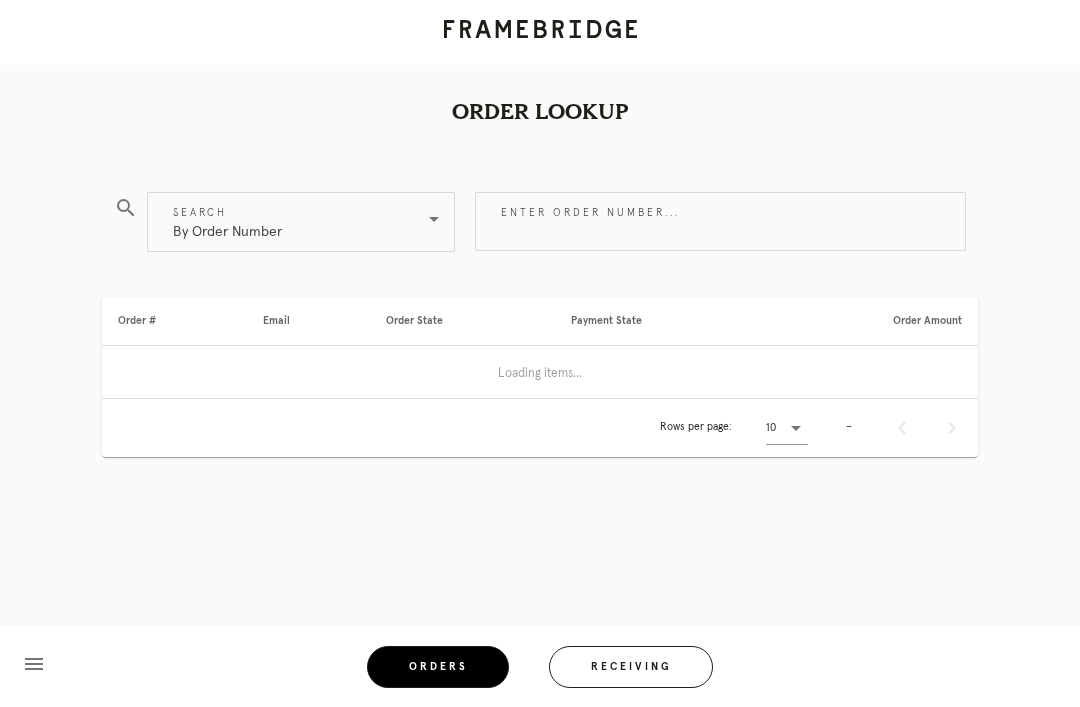 click on "Receiving" at bounding box center [631, 667] 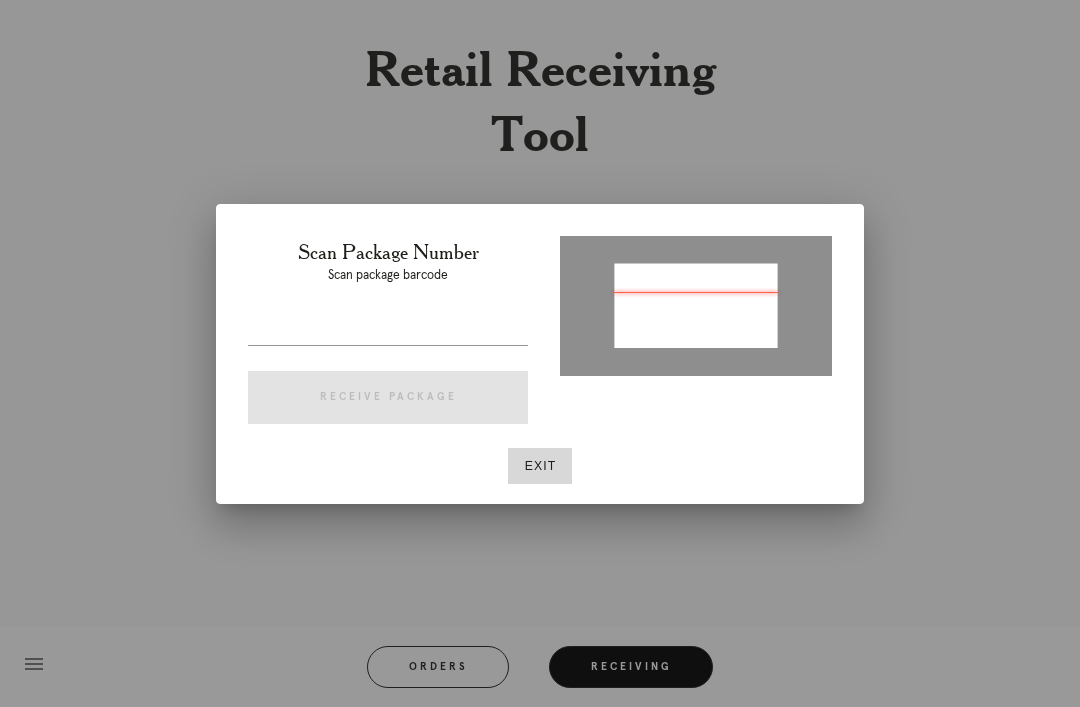 type on "P774797297349115" 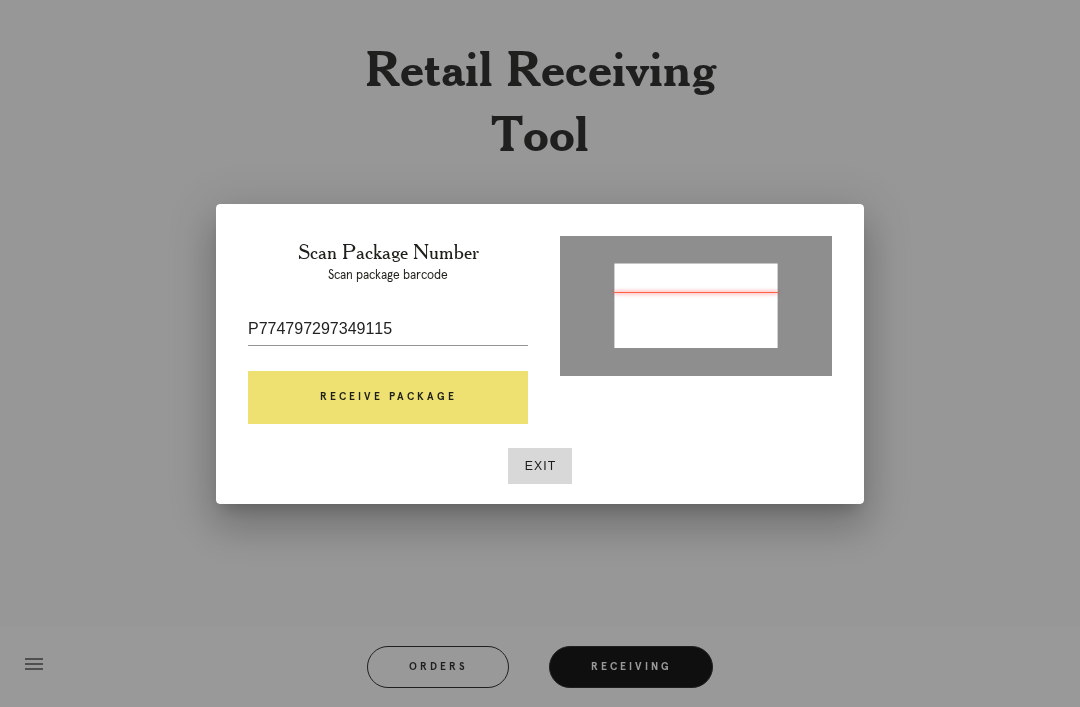 click on "Receive Package" at bounding box center [388, 398] 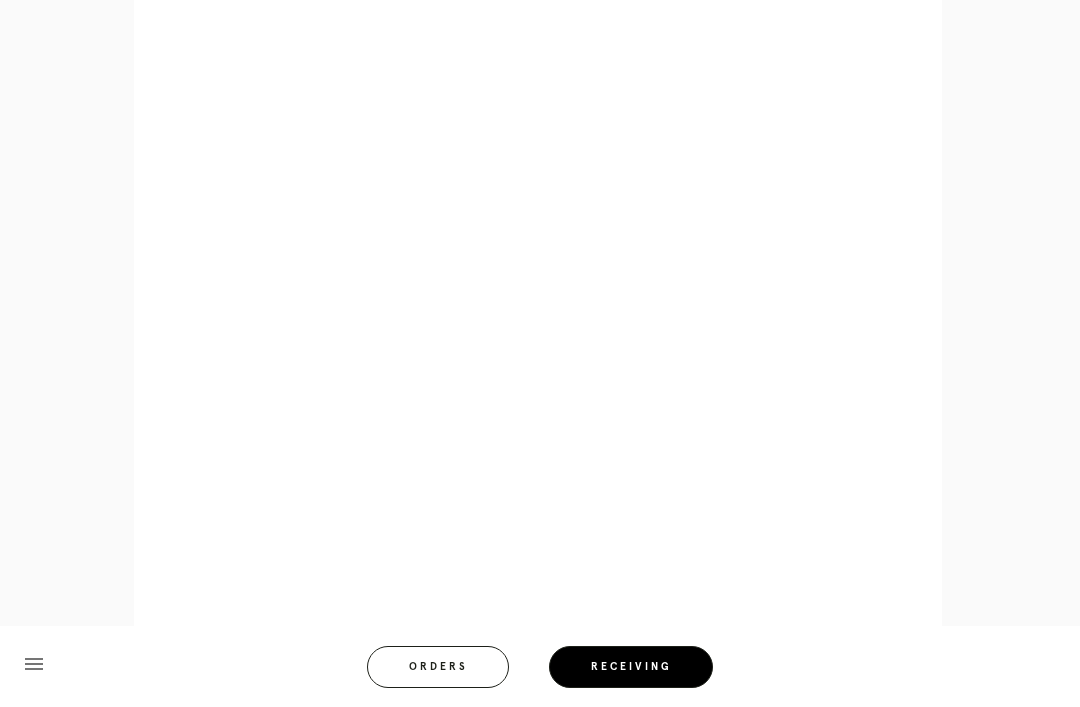 scroll, scrollTop: 980, scrollLeft: 0, axis: vertical 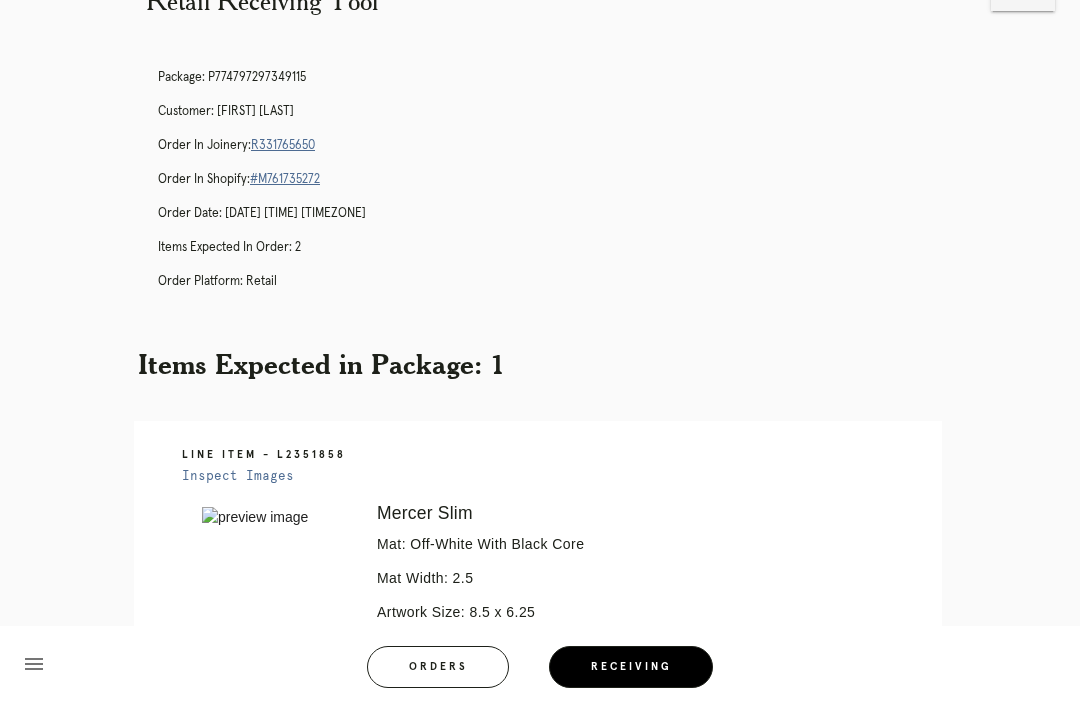 click on "Orders" at bounding box center [438, 667] 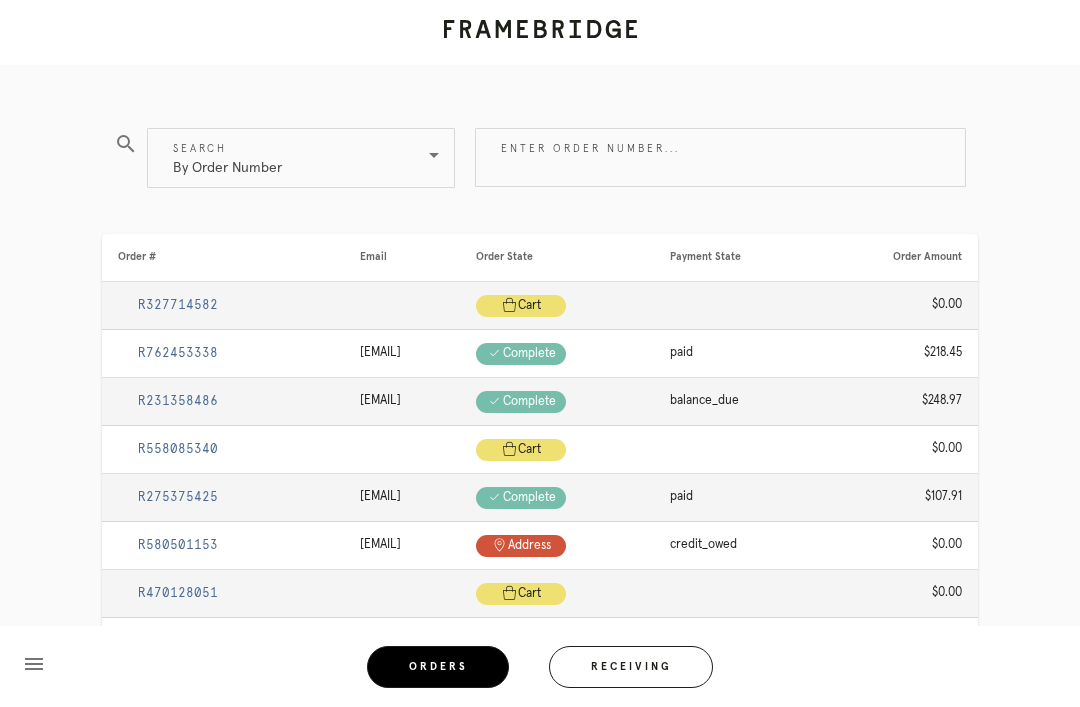 click on "Receiving" at bounding box center [631, 667] 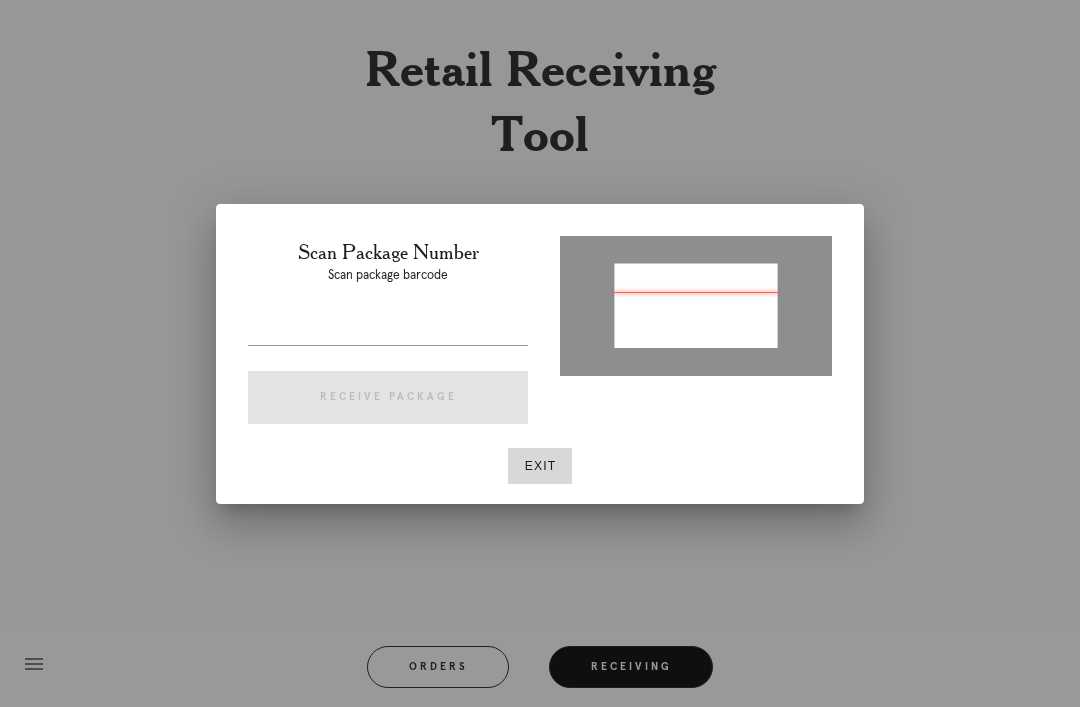 type on "P372783476020162" 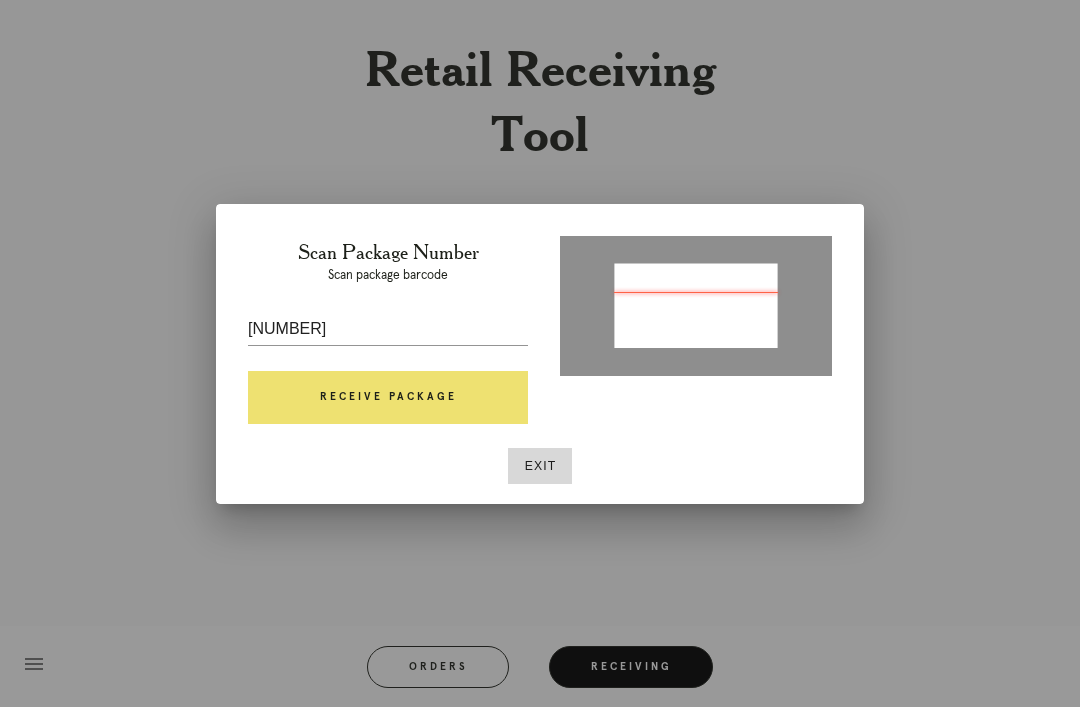 click on "Receive Package" at bounding box center [388, 398] 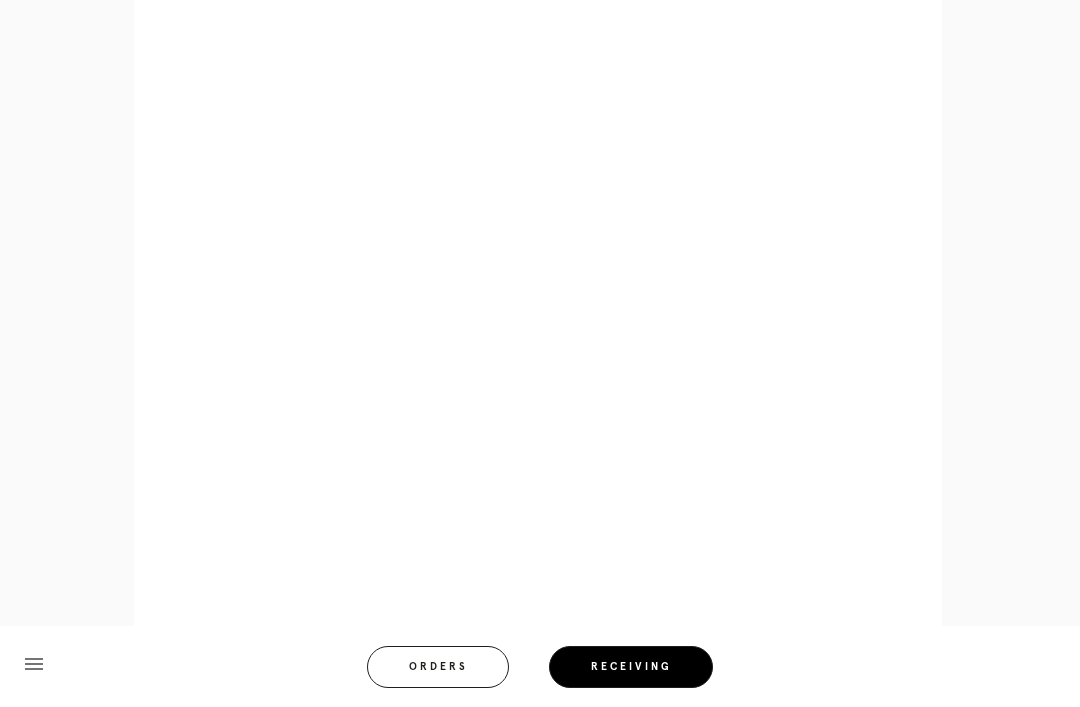 scroll, scrollTop: 928, scrollLeft: 0, axis: vertical 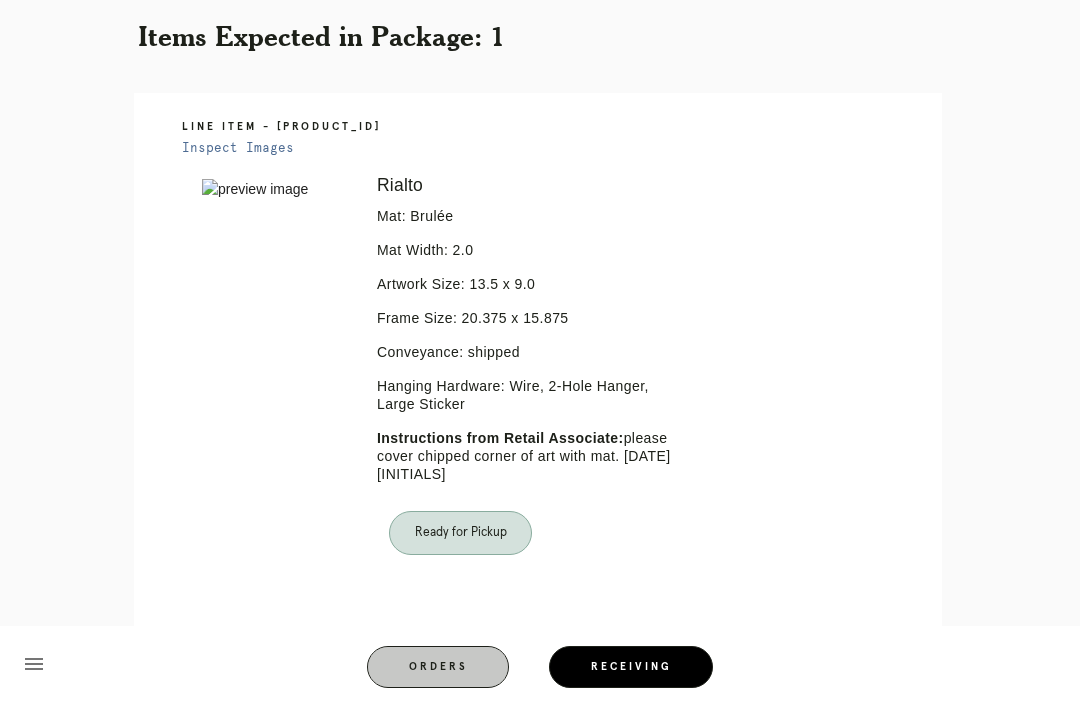 click on "Orders" at bounding box center (438, 667) 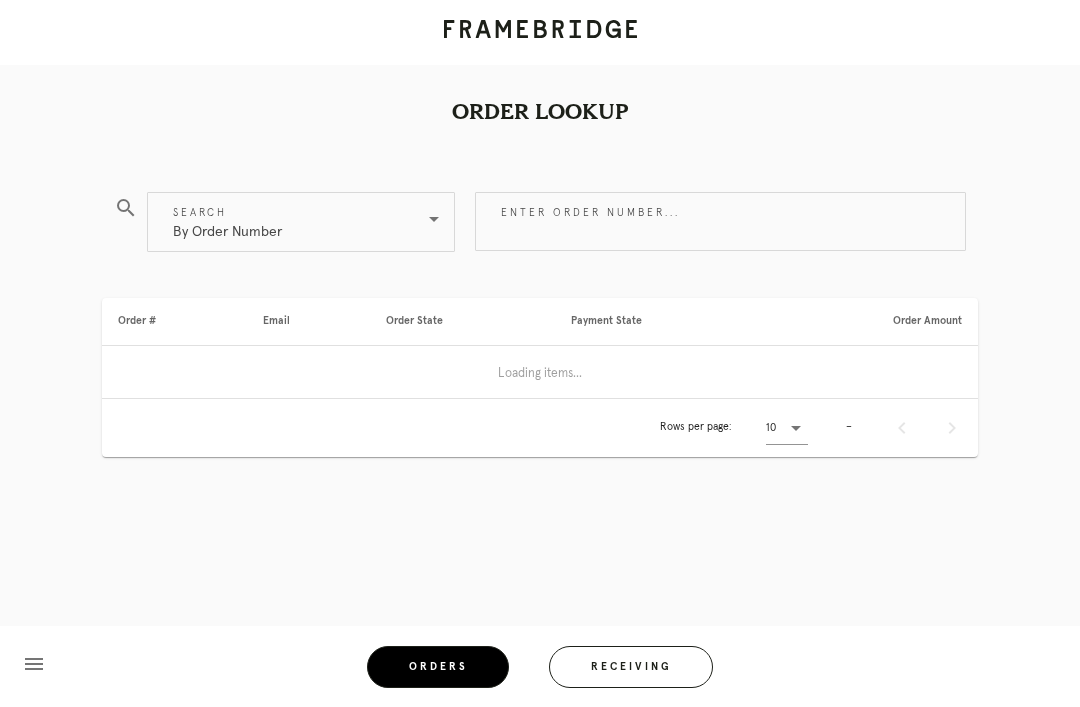 scroll, scrollTop: 0, scrollLeft: 0, axis: both 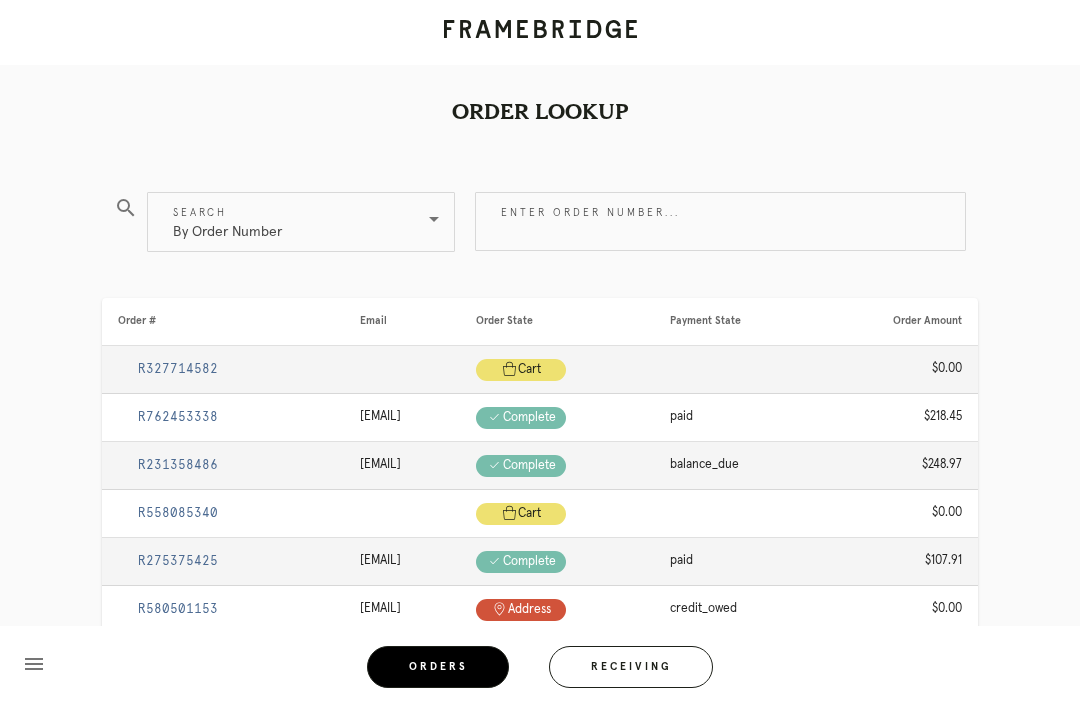 click on "Receiving" at bounding box center (631, 667) 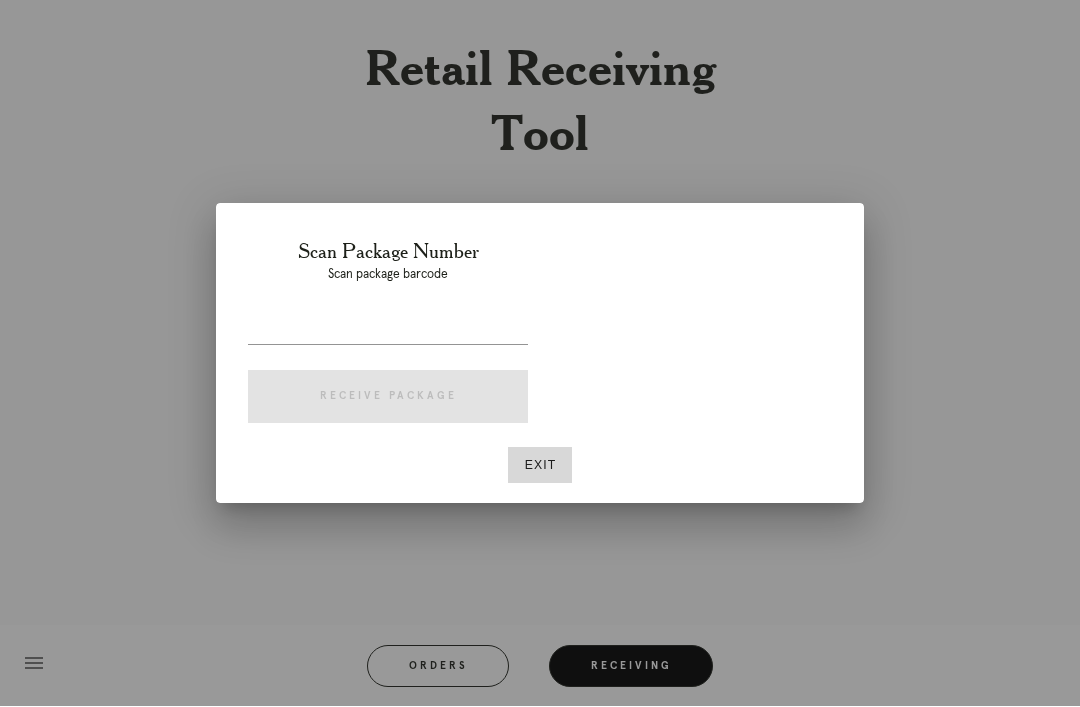 scroll, scrollTop: 64, scrollLeft: 0, axis: vertical 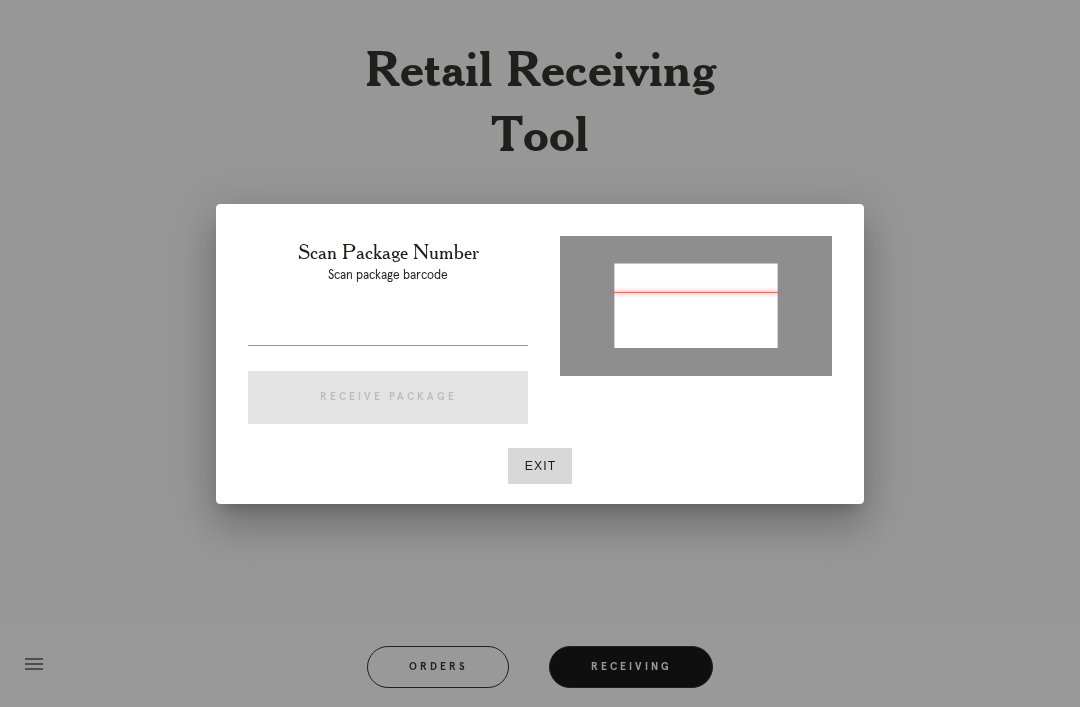 type on "[PRODUCT_ID]" 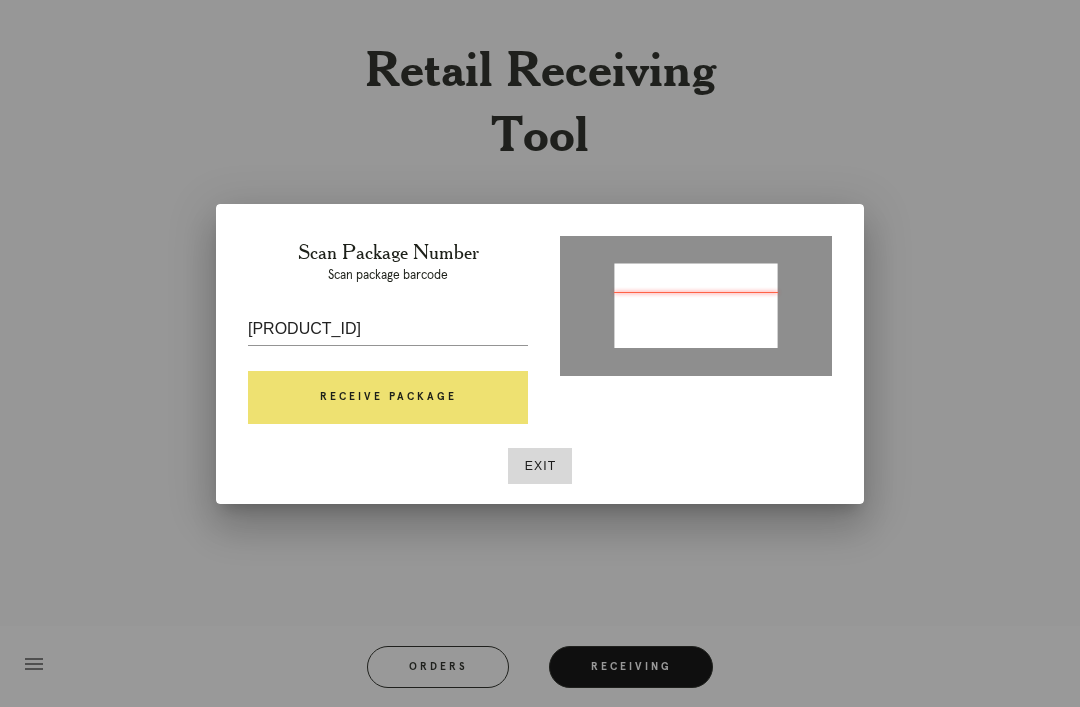 click on "Receive Package" at bounding box center (388, 398) 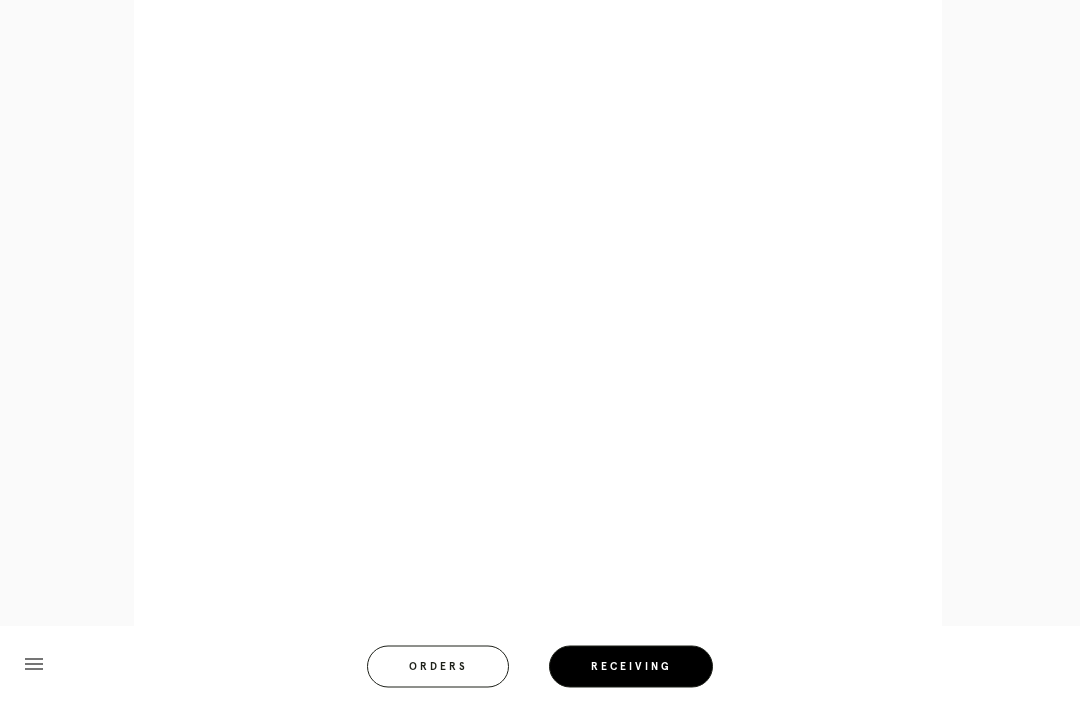 scroll, scrollTop: 1086, scrollLeft: 0, axis: vertical 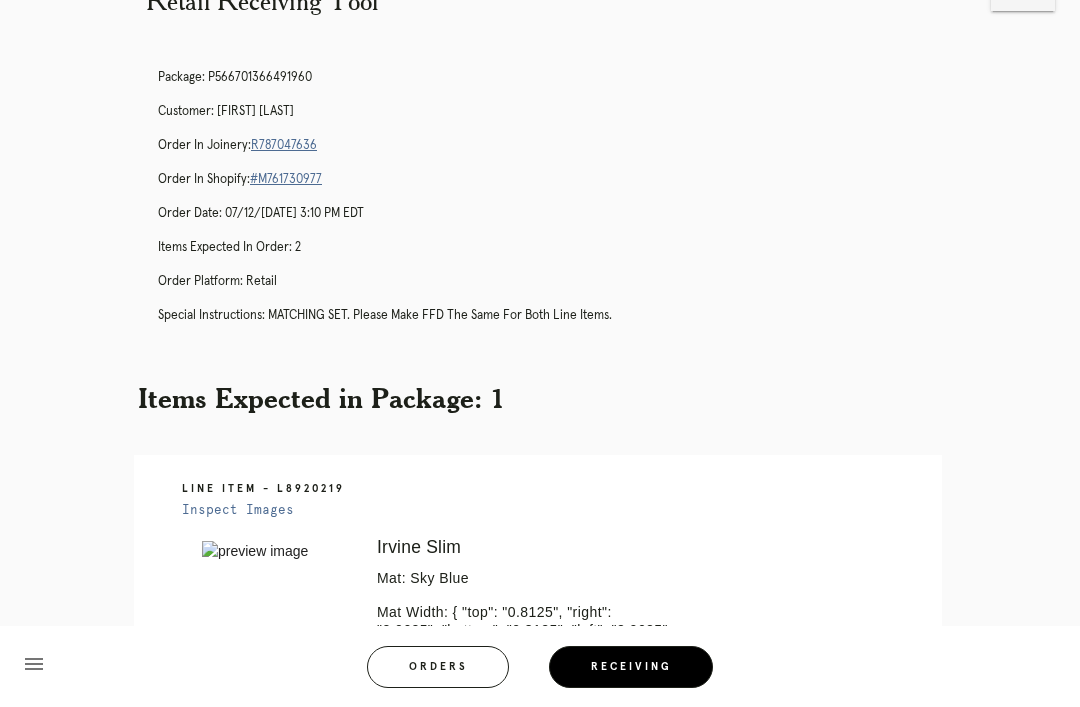 click on "Orders" at bounding box center [438, 667] 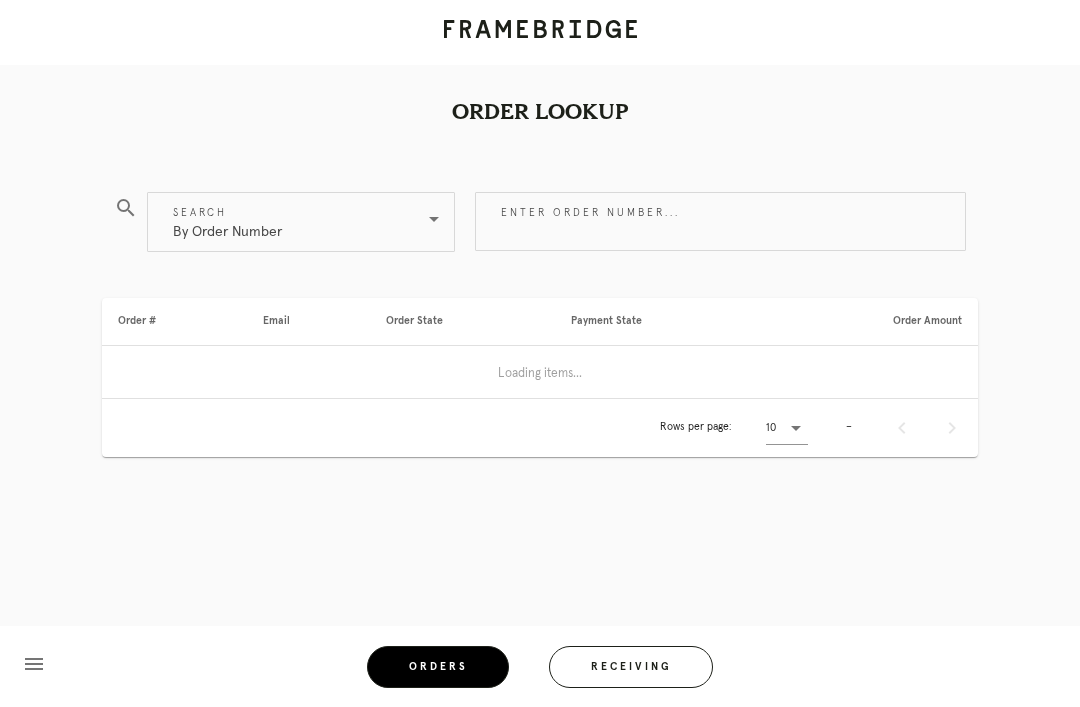 click on "Receiving" at bounding box center (631, 667) 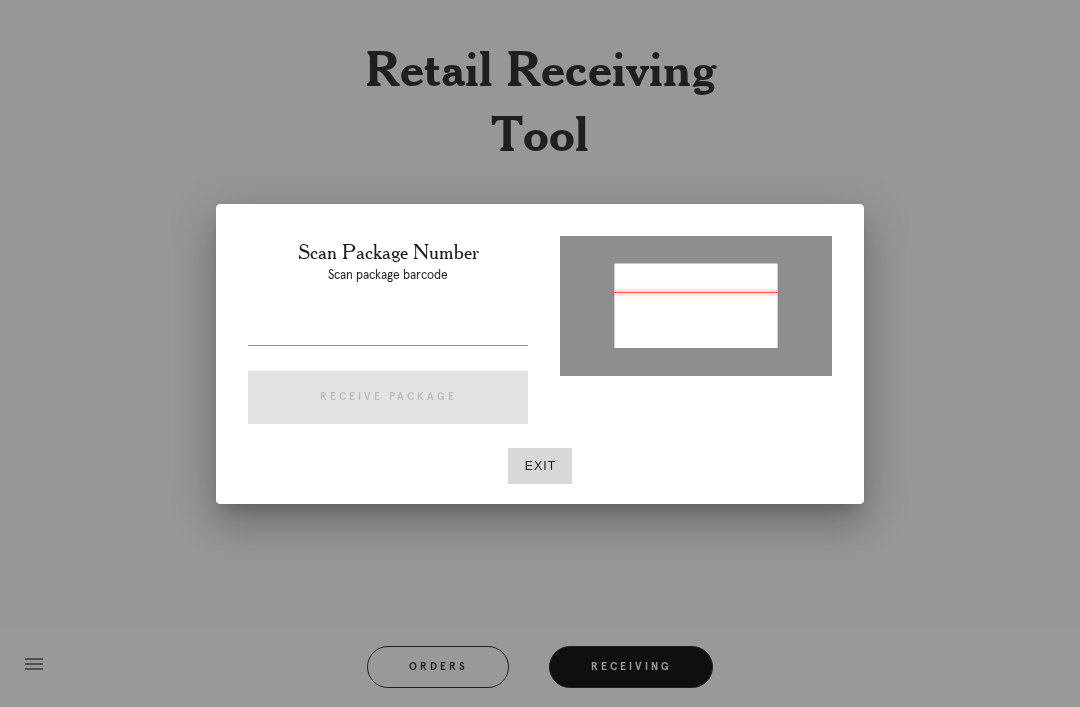 type on "P190627797720410" 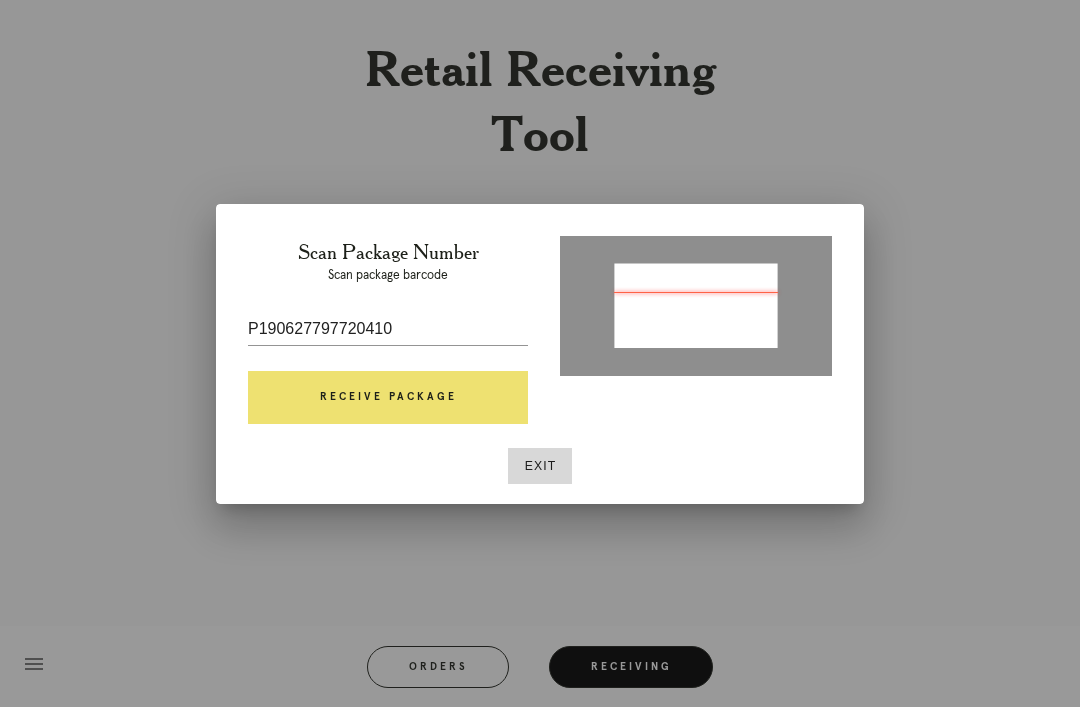 click on "Receive Package" at bounding box center [388, 398] 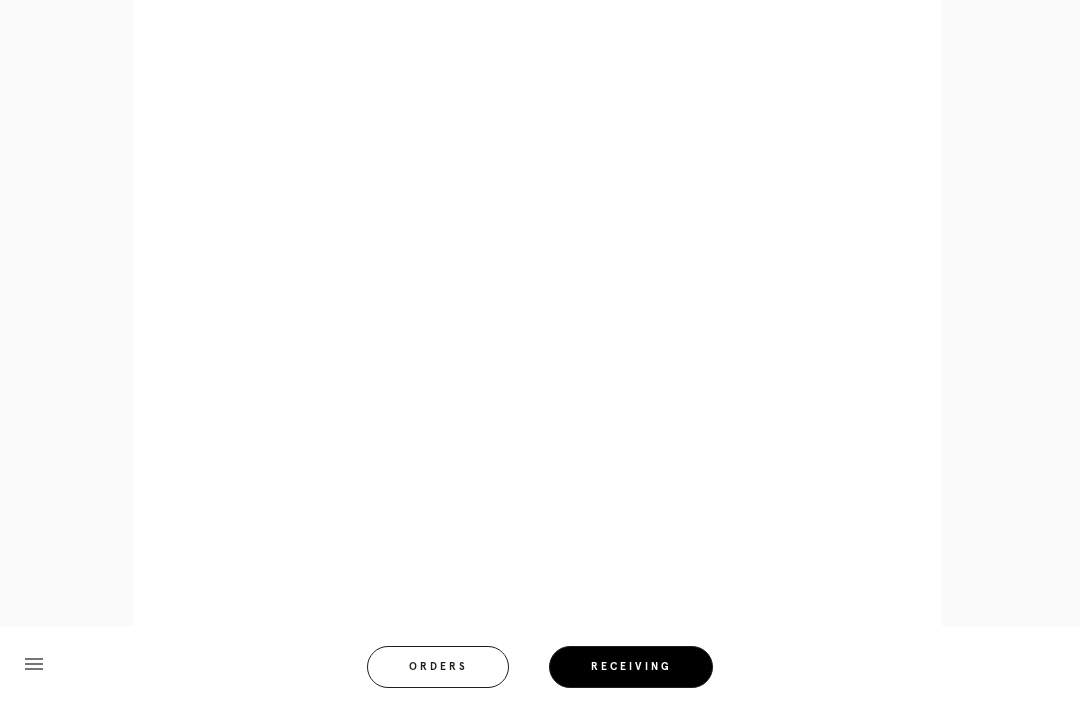 scroll, scrollTop: 1226, scrollLeft: 0, axis: vertical 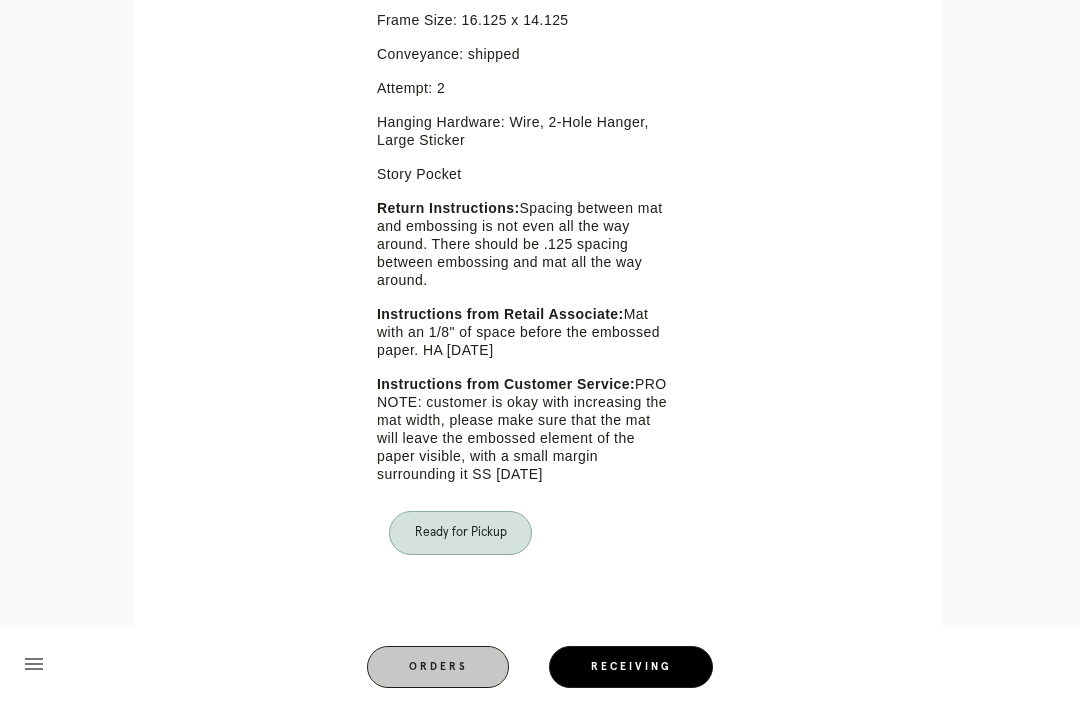 click on "Orders" at bounding box center [438, 667] 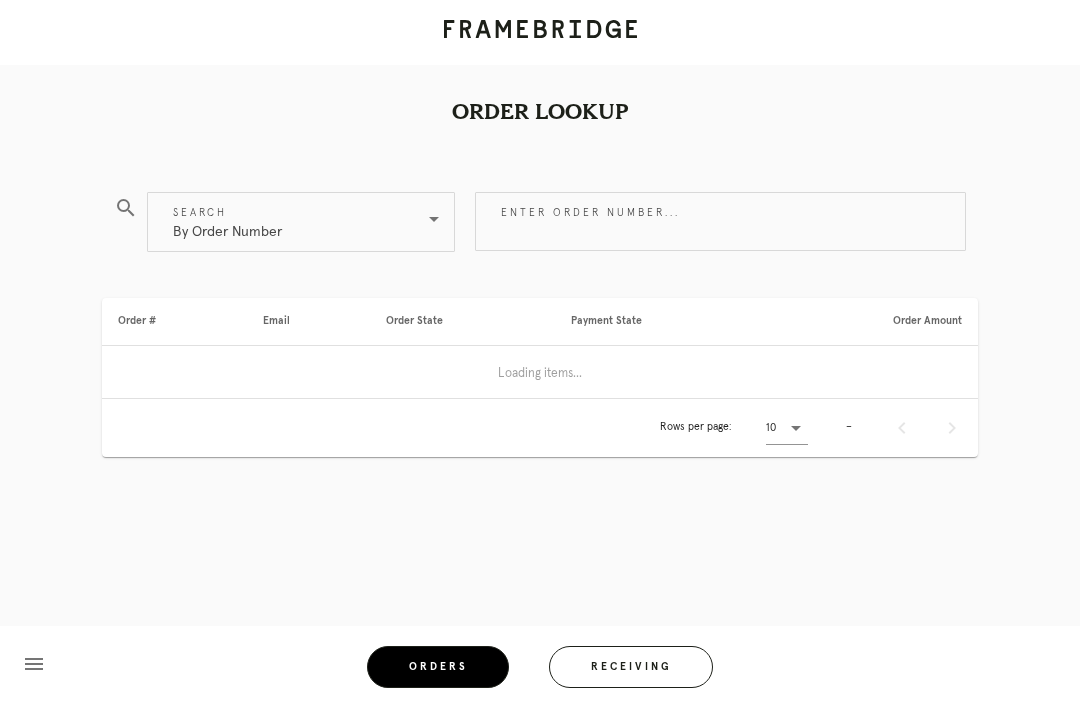 click on "Receiving" at bounding box center [631, 667] 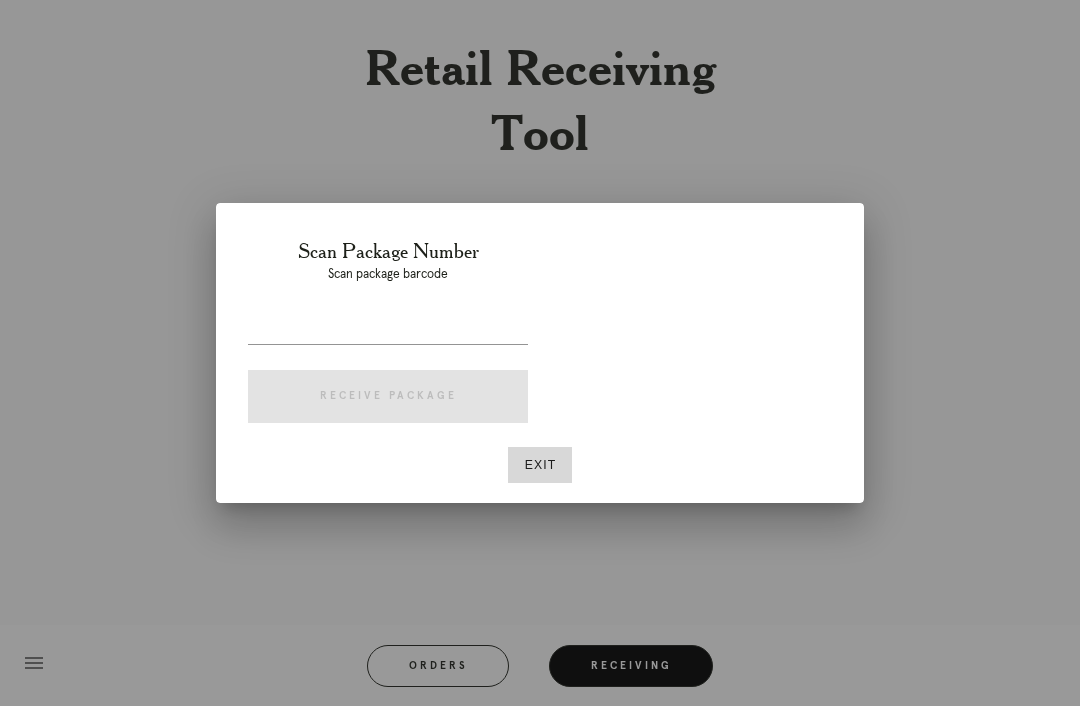 scroll, scrollTop: 64, scrollLeft: 0, axis: vertical 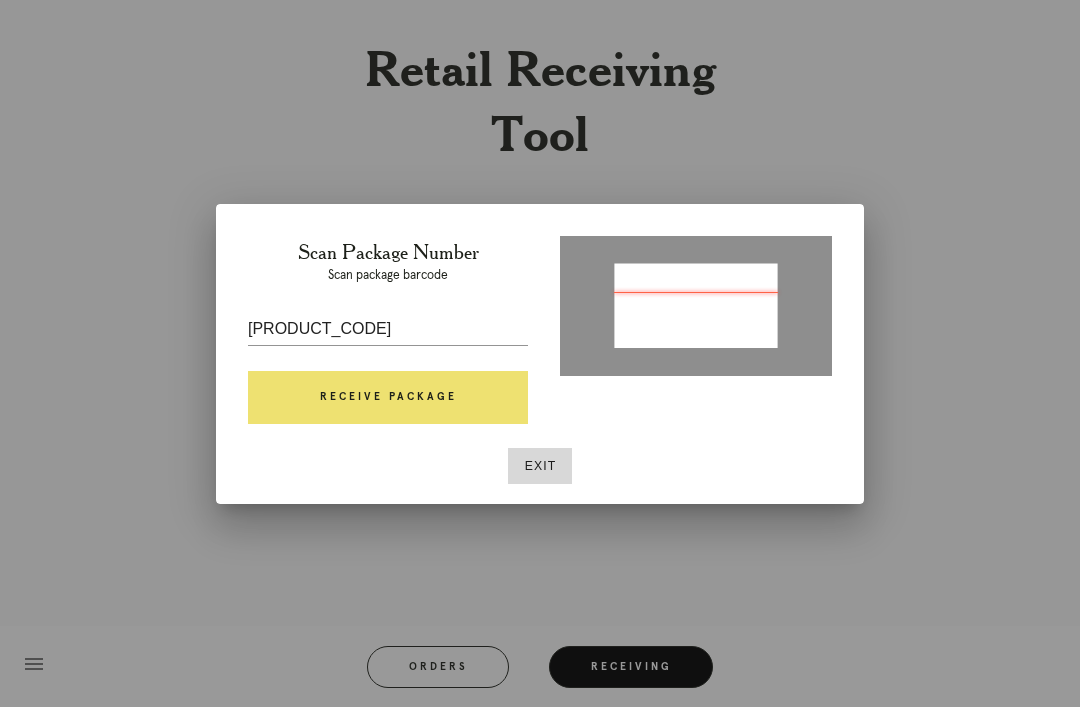 click on "L3W402744401010938" at bounding box center (388, 329) 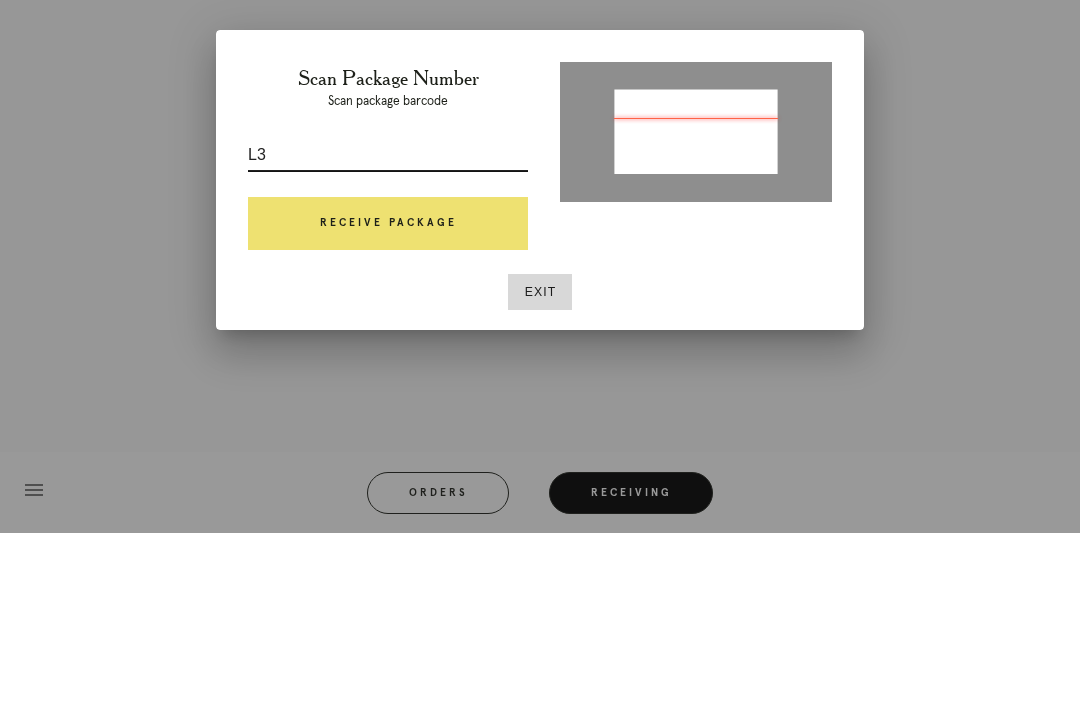 type on "L" 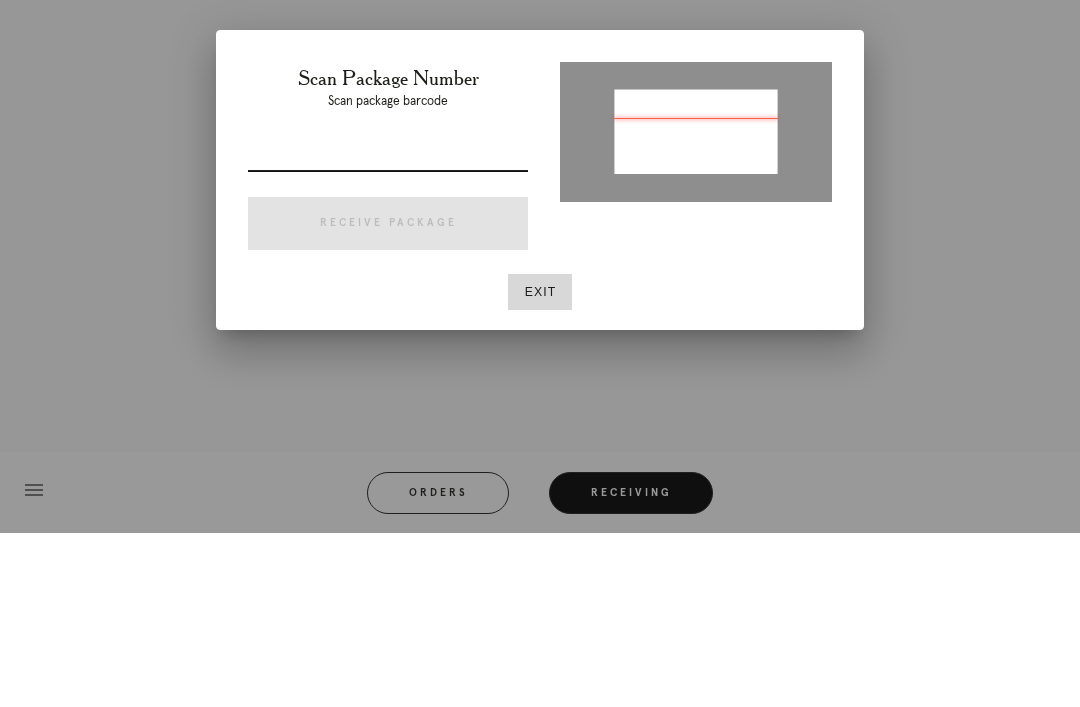 type on "P404449910776430" 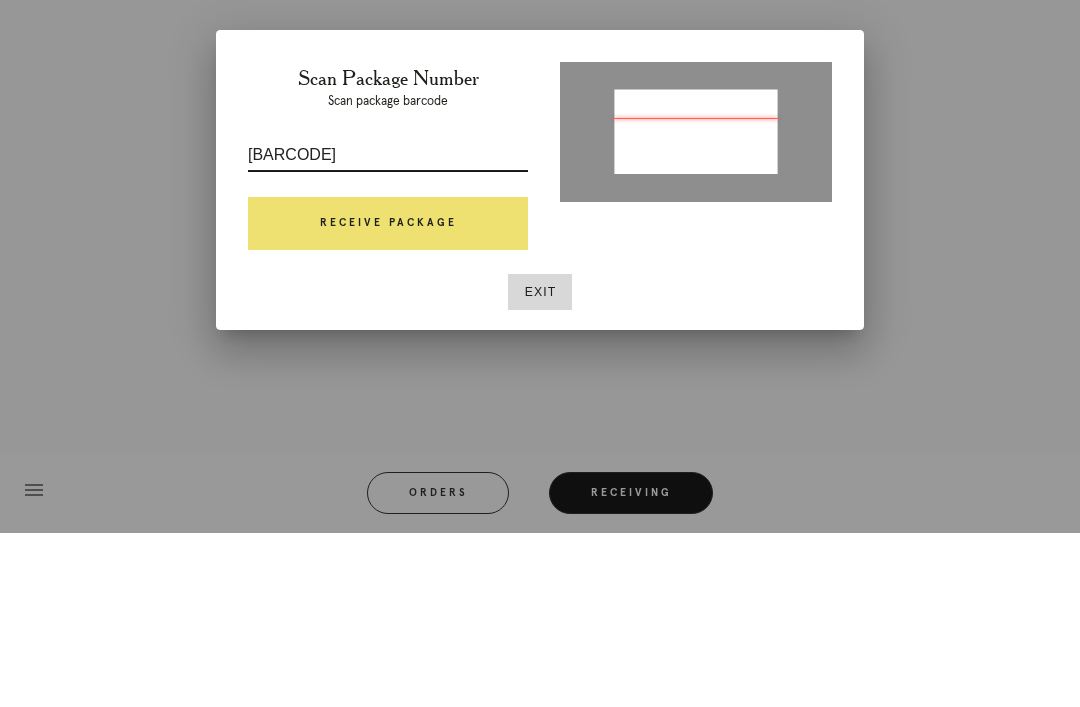 click on "Receive Package" at bounding box center (388, 398) 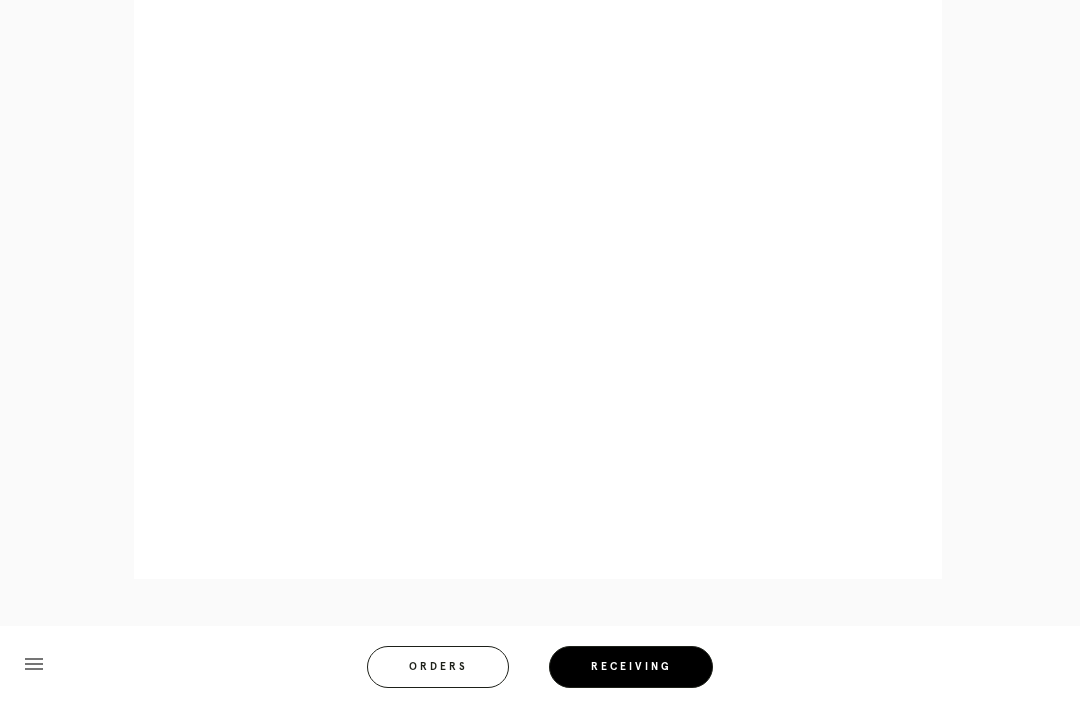 scroll, scrollTop: 944, scrollLeft: 0, axis: vertical 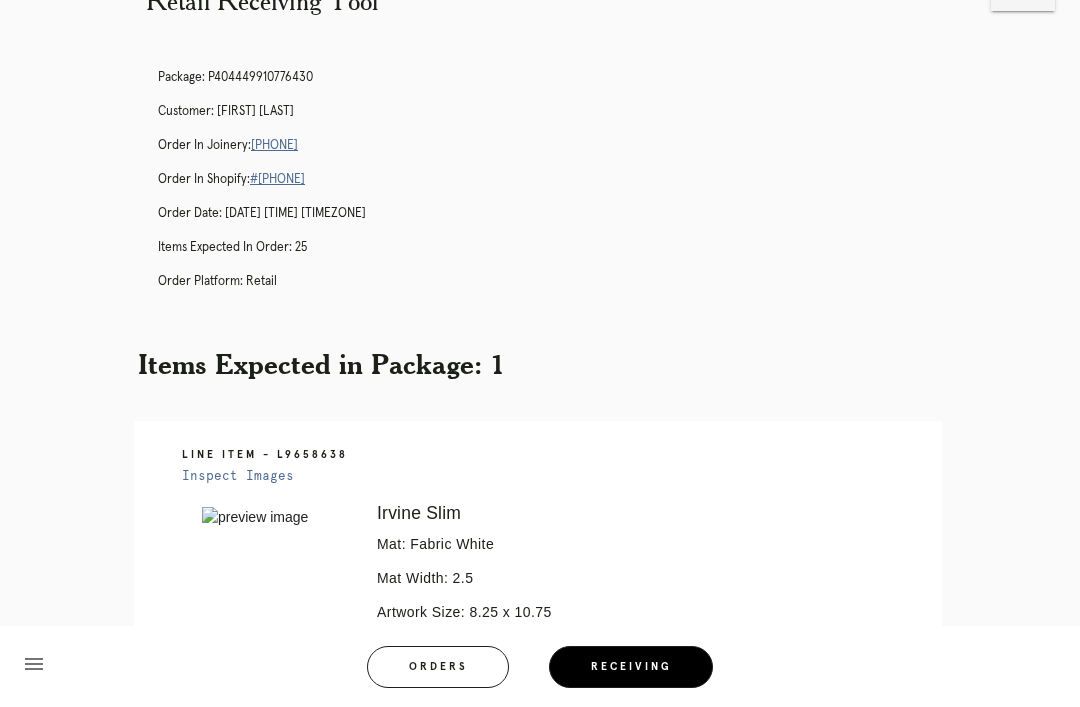 click on "Orders" at bounding box center (438, 667) 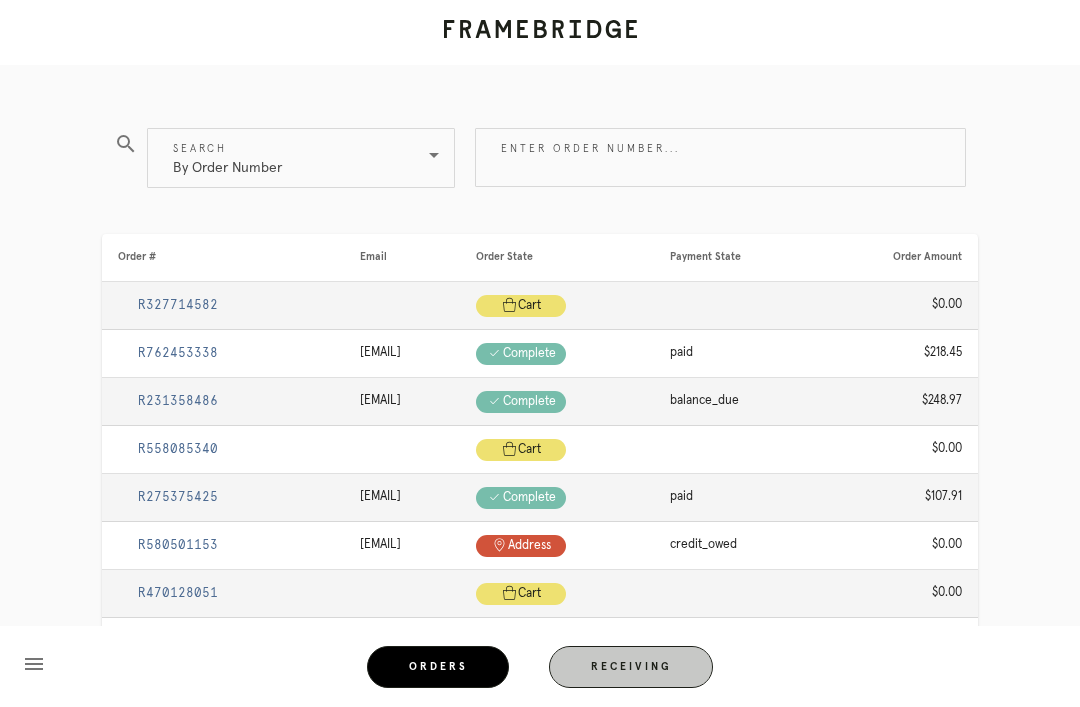 click on "Receiving" at bounding box center (631, 667) 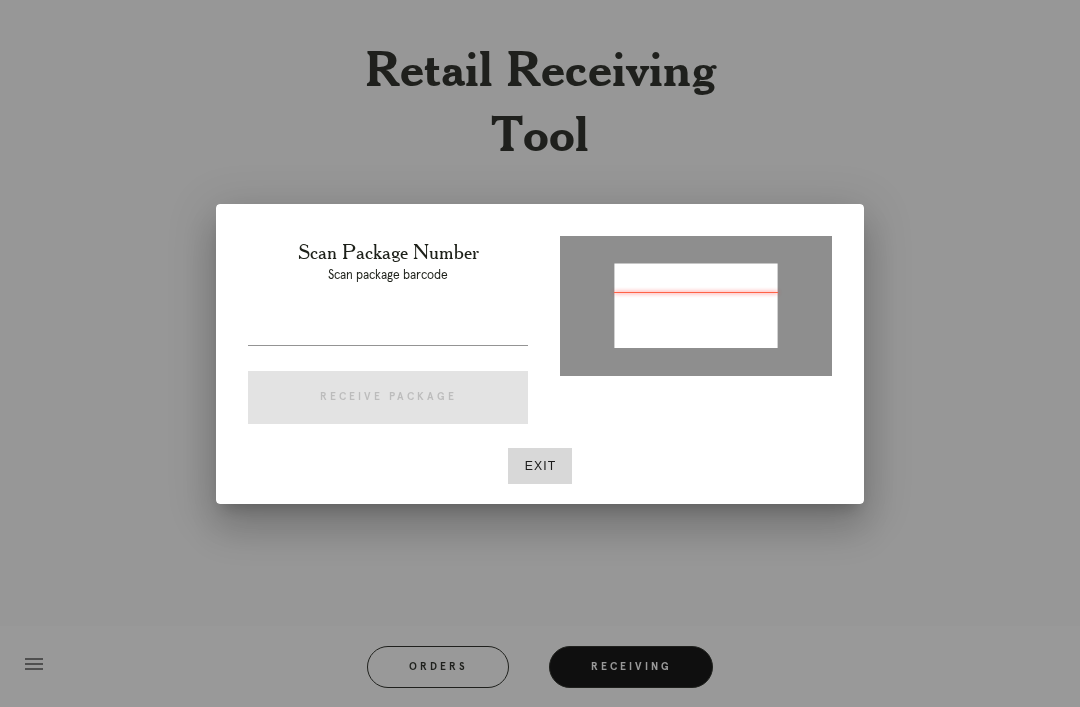 type on "P834575294559653" 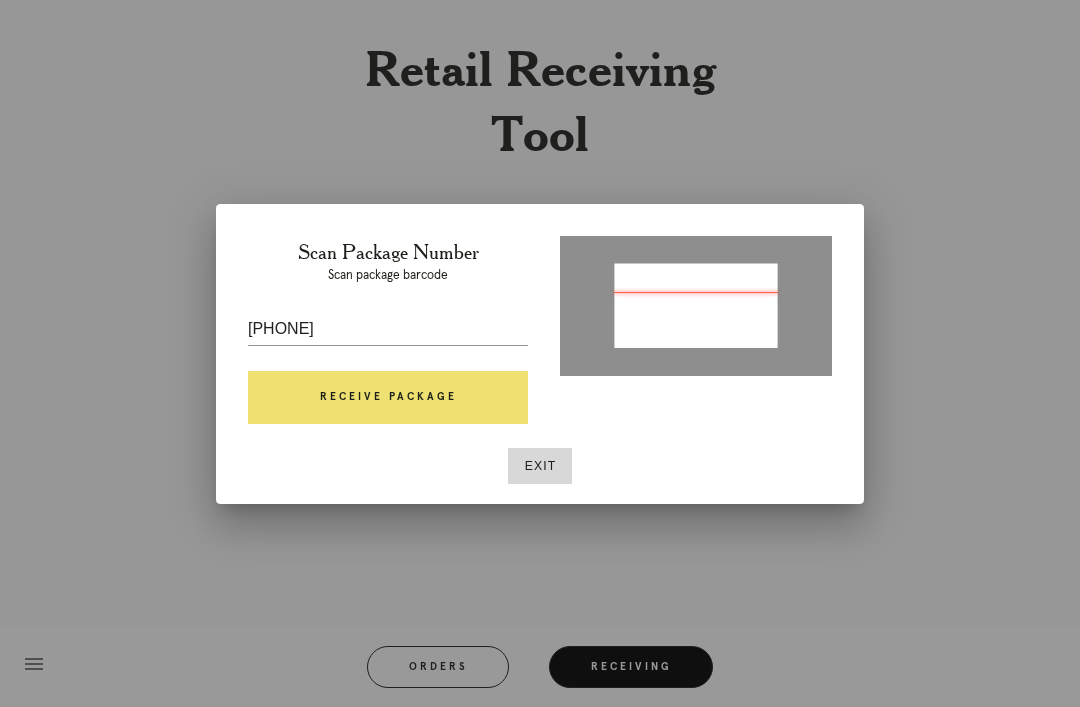 click on "Receive Package" at bounding box center (388, 398) 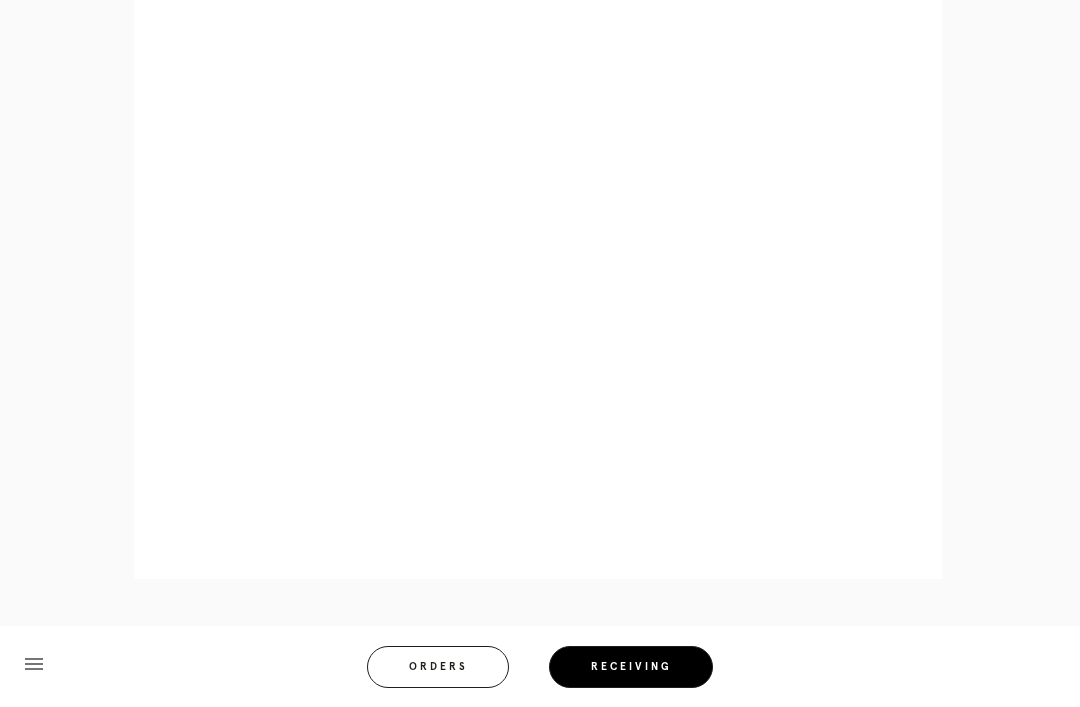 scroll, scrollTop: 928, scrollLeft: 0, axis: vertical 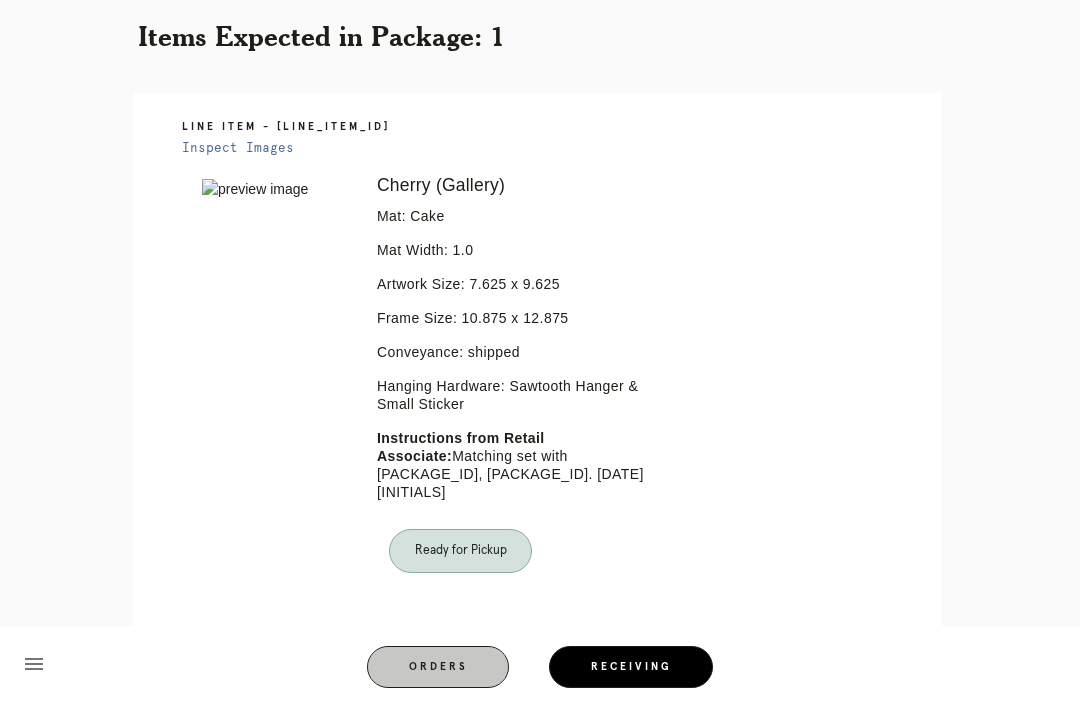 click on "Orders" at bounding box center [438, 667] 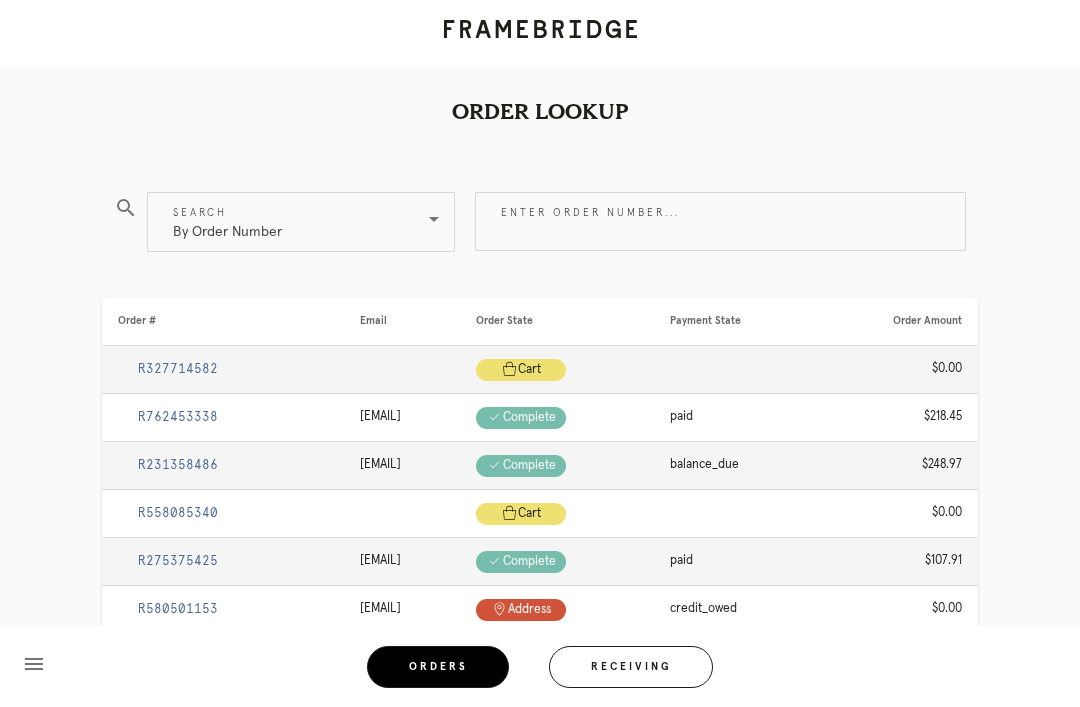 click on "Receiving" at bounding box center [631, 667] 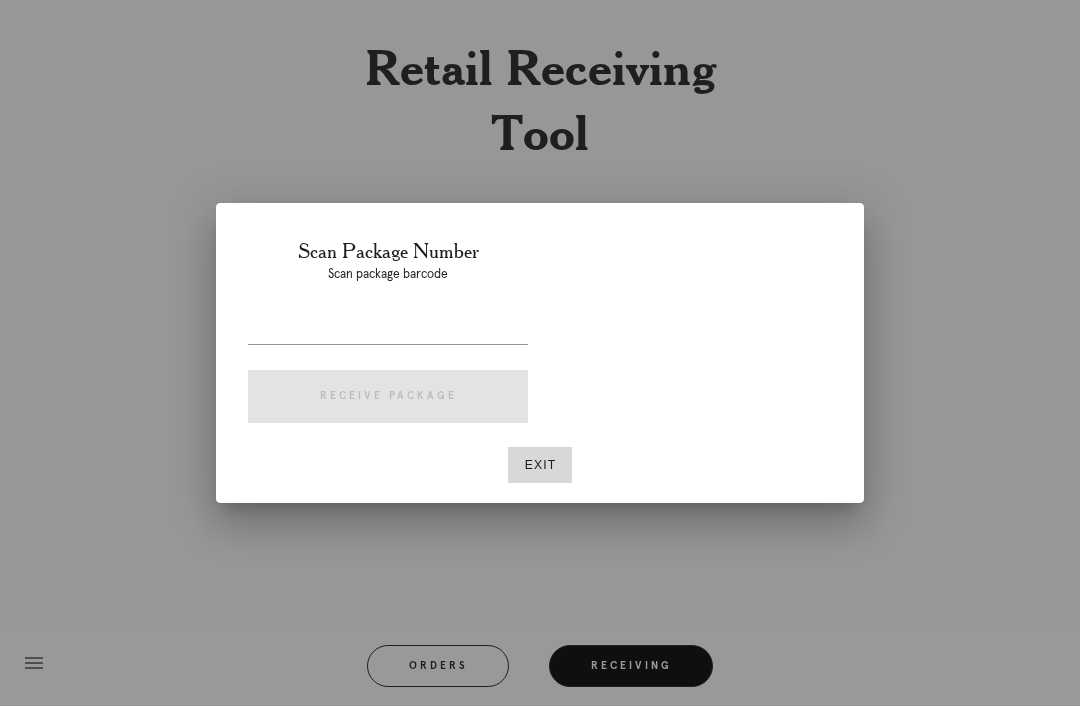 scroll, scrollTop: 64, scrollLeft: 0, axis: vertical 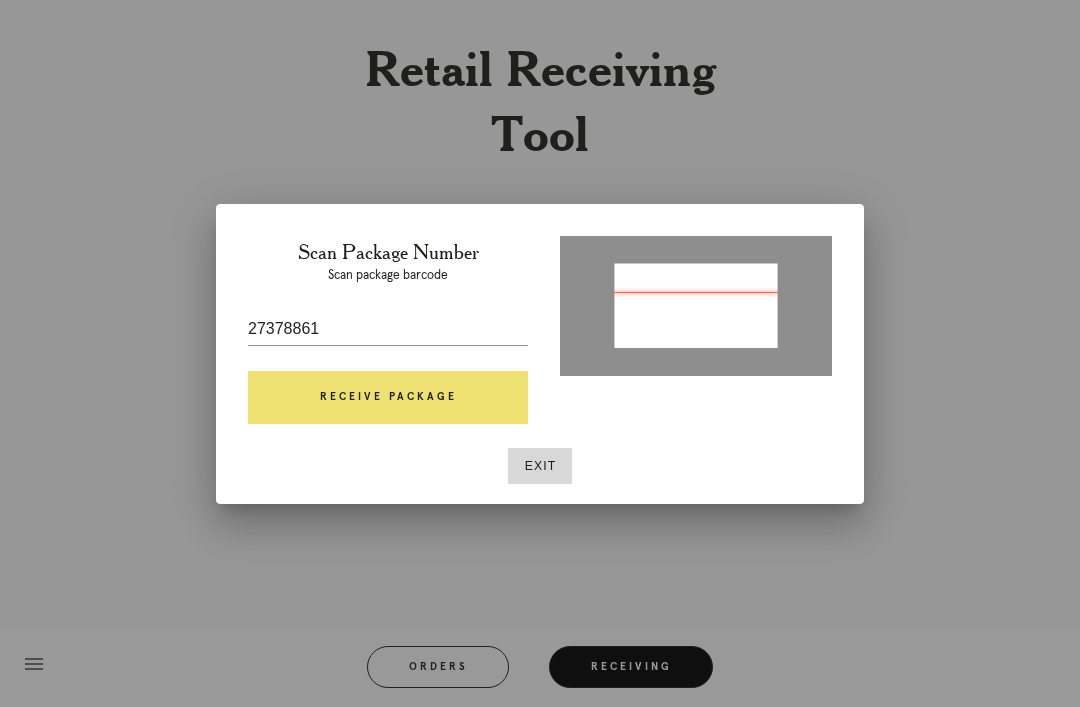 click on "27378861" at bounding box center [388, 329] 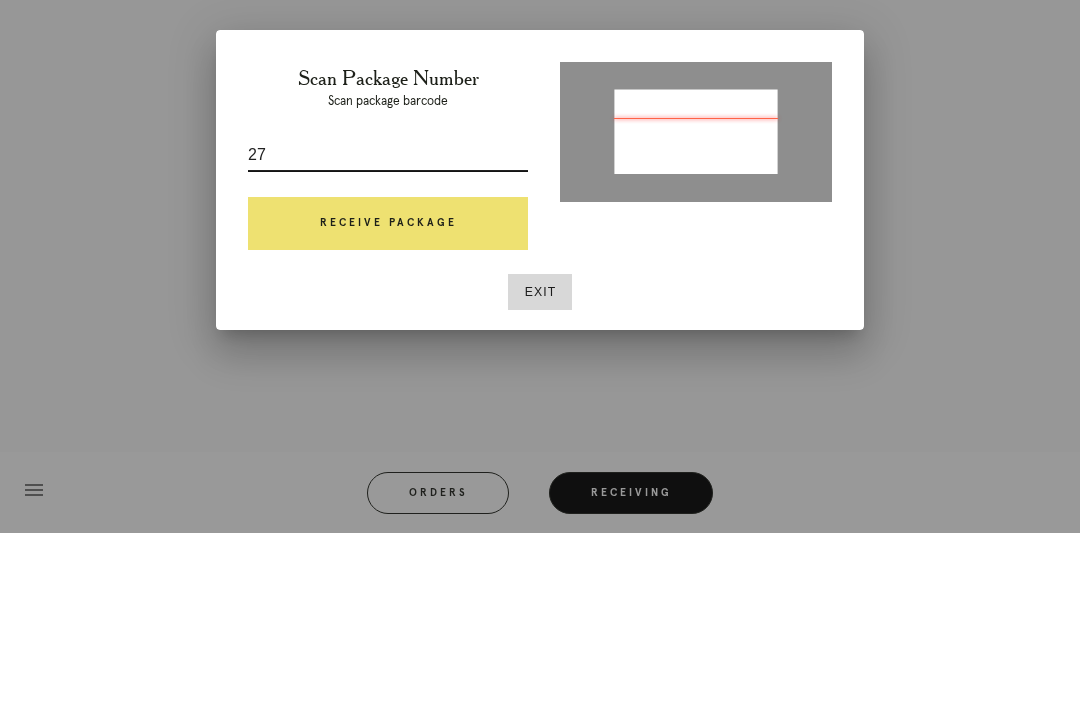 type on "2" 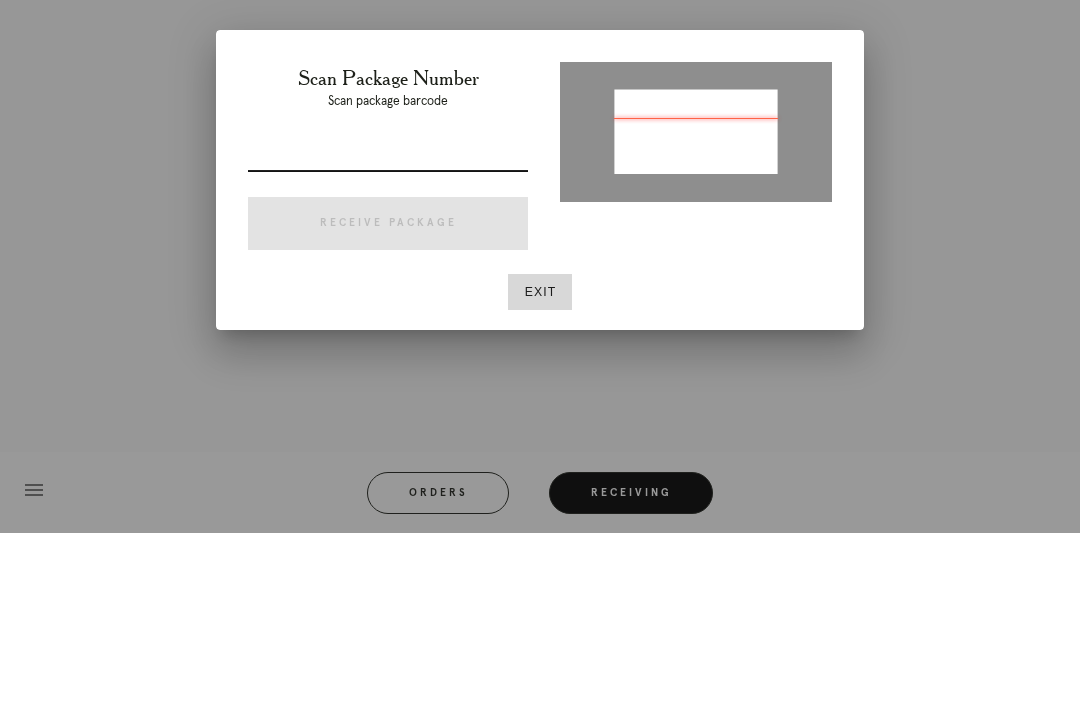 type on "P194425762908590" 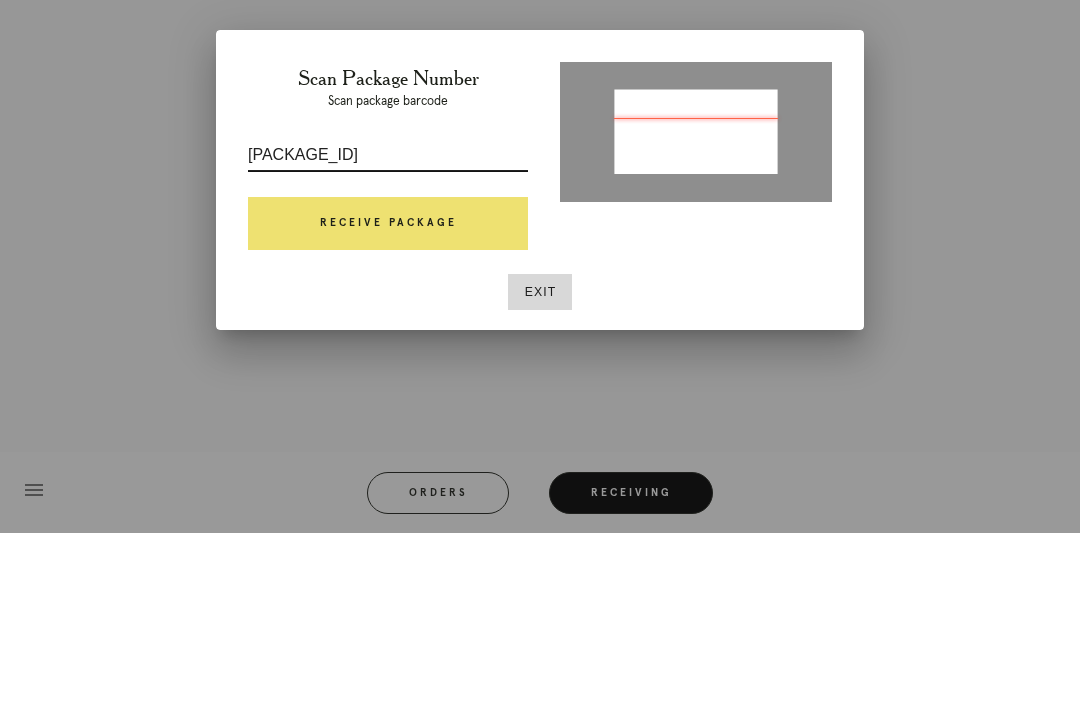 click on "Receive Package" at bounding box center (388, 398) 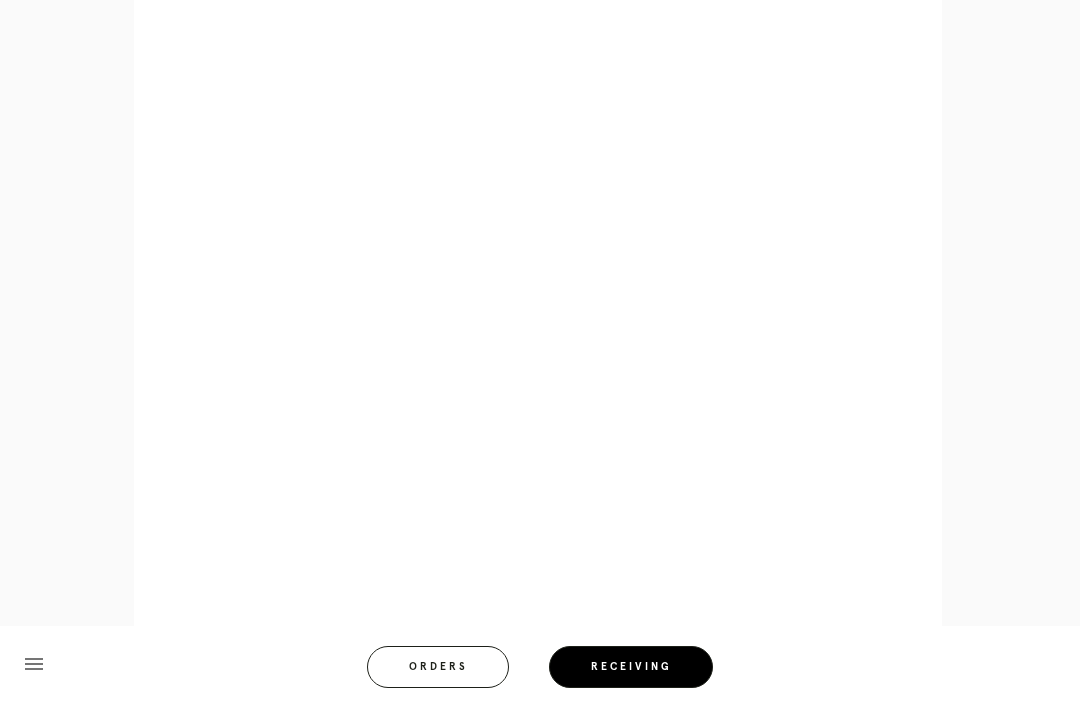 scroll, scrollTop: 1032, scrollLeft: 0, axis: vertical 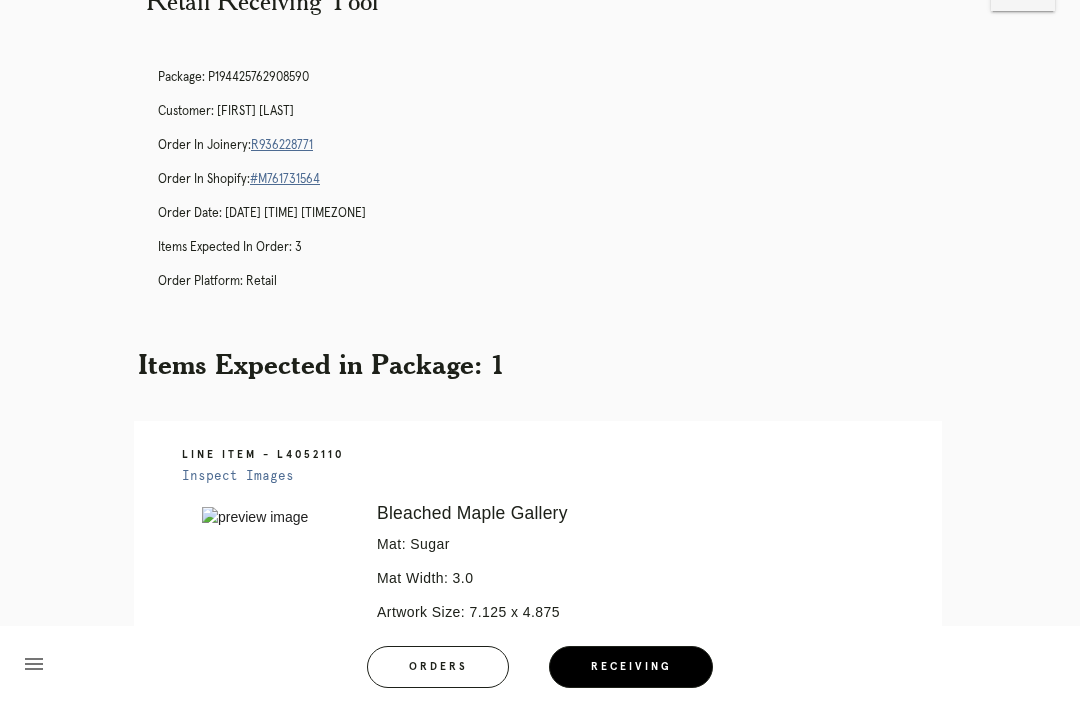 click on "Orders" at bounding box center (438, 667) 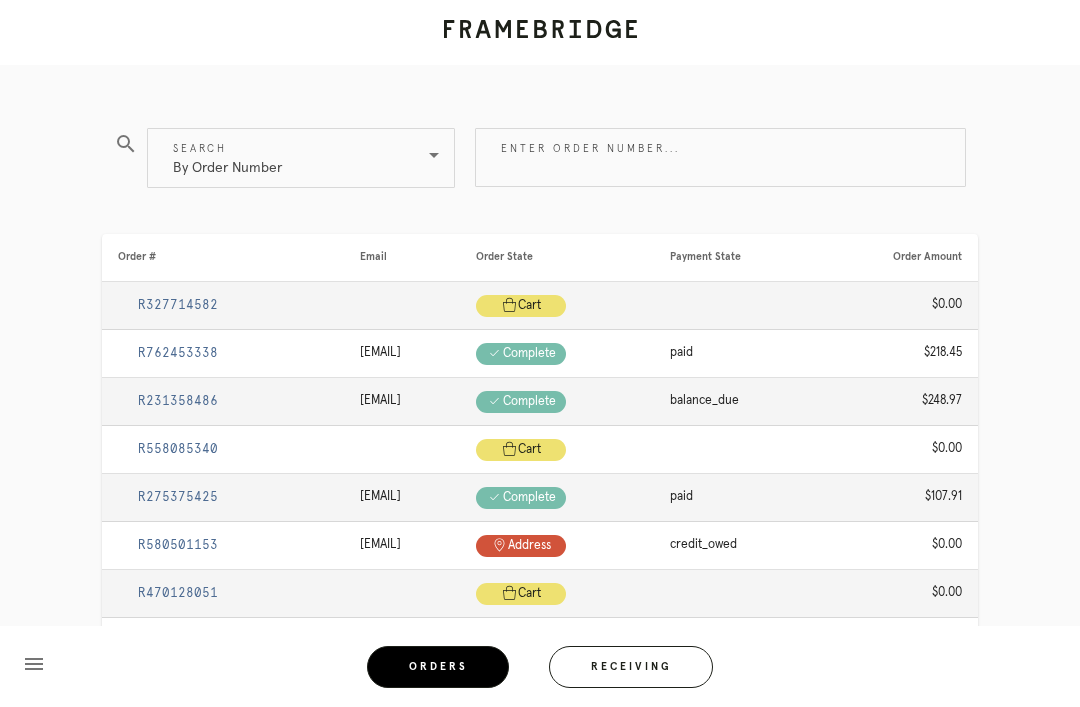 click on "Receiving" at bounding box center (631, 667) 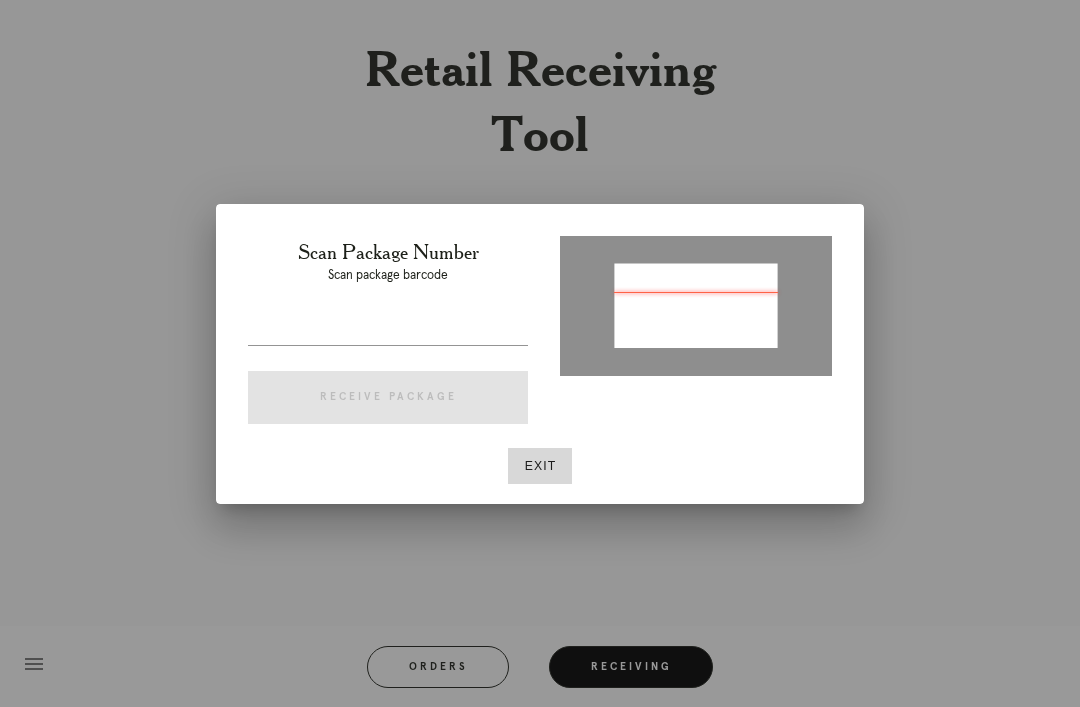 type on "P271682680982092" 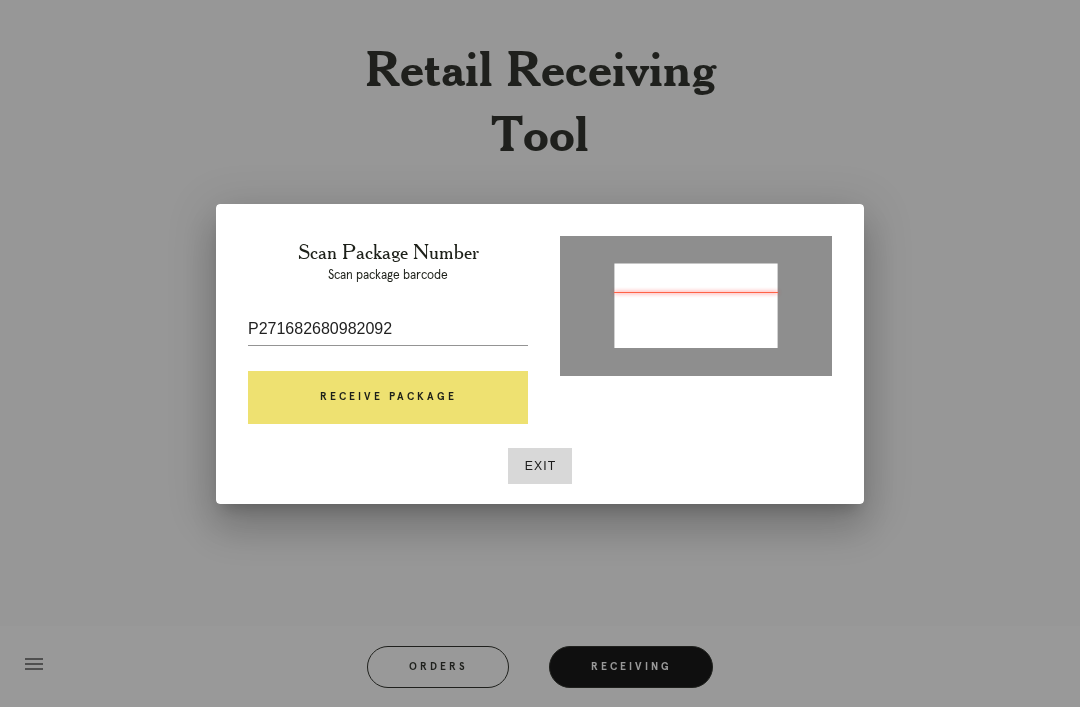 click on "Receive Package" at bounding box center [388, 398] 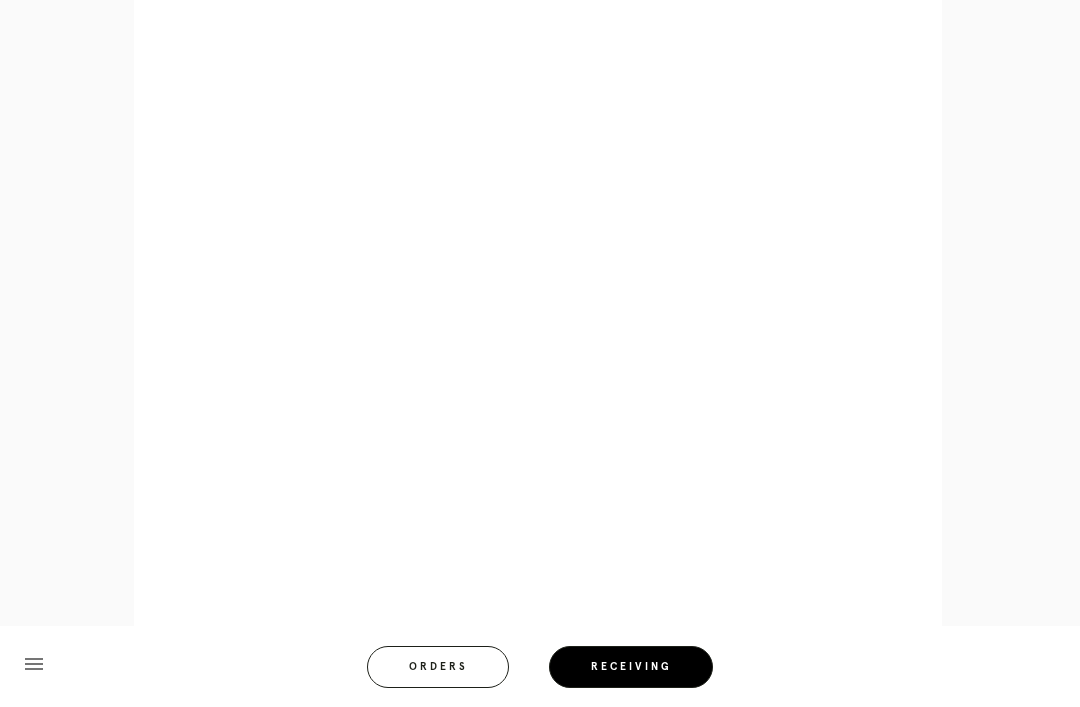 scroll, scrollTop: 928, scrollLeft: 0, axis: vertical 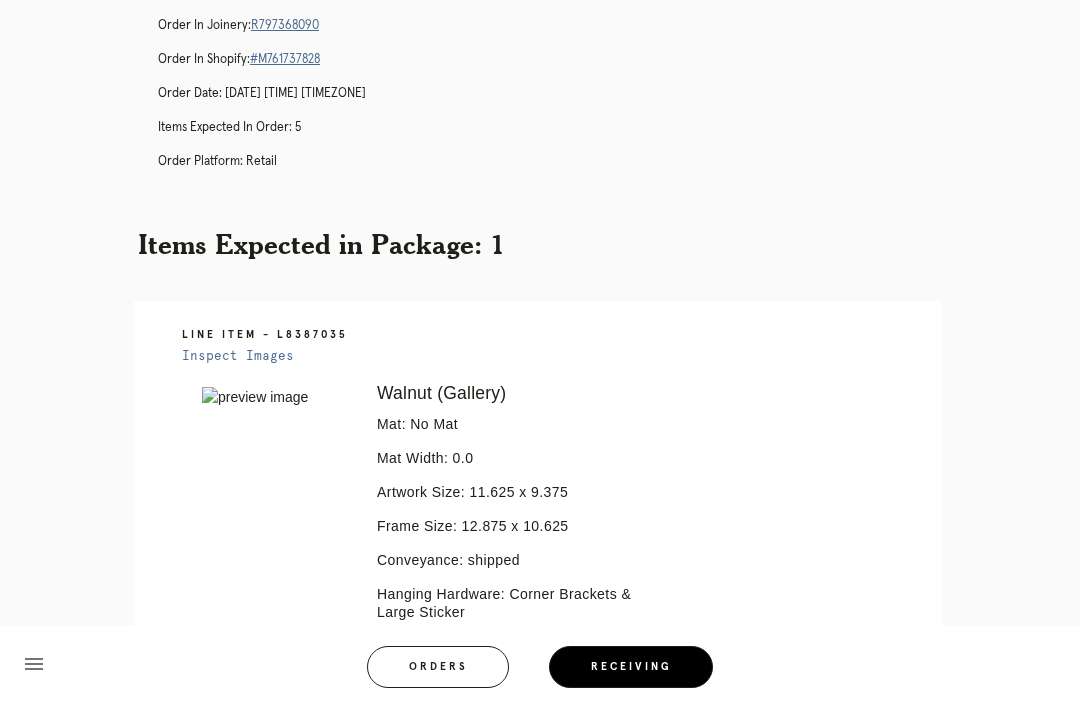 click on "Orders" at bounding box center [438, 667] 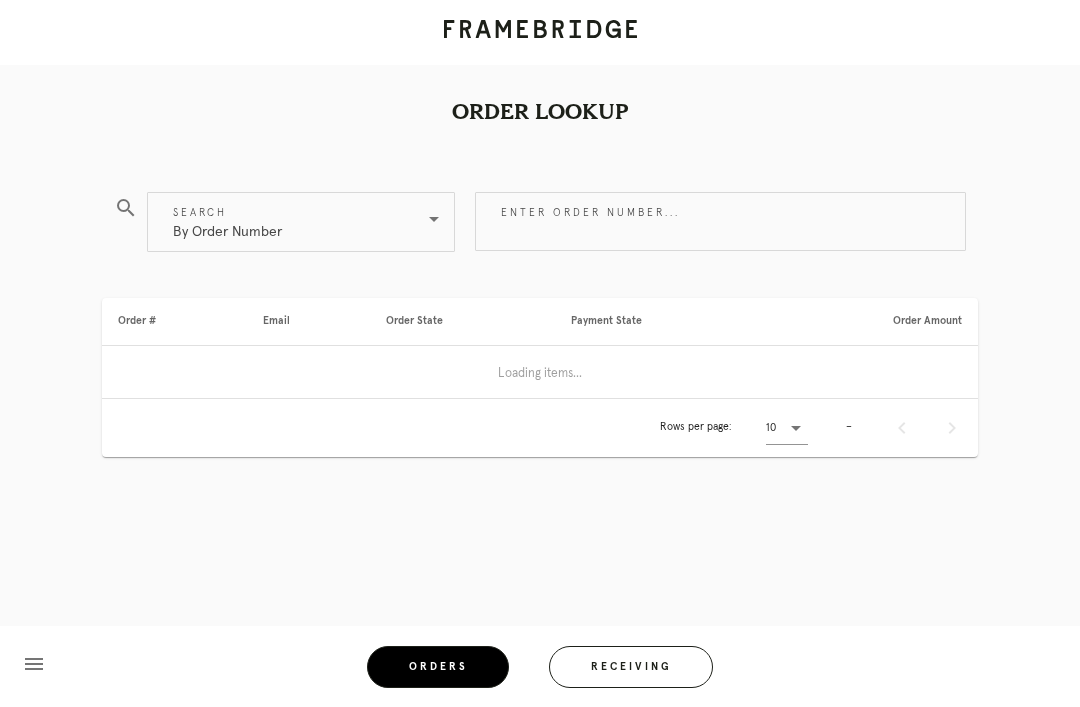 click on "Receiving" at bounding box center (631, 667) 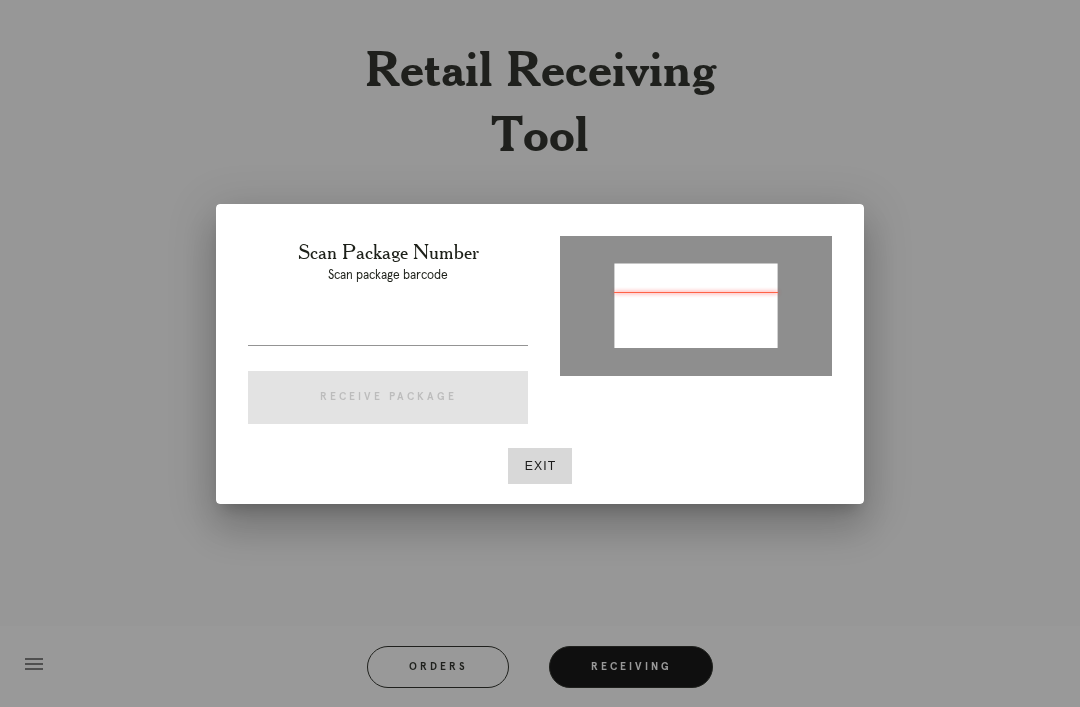 type on "[PACKAGE_ID]" 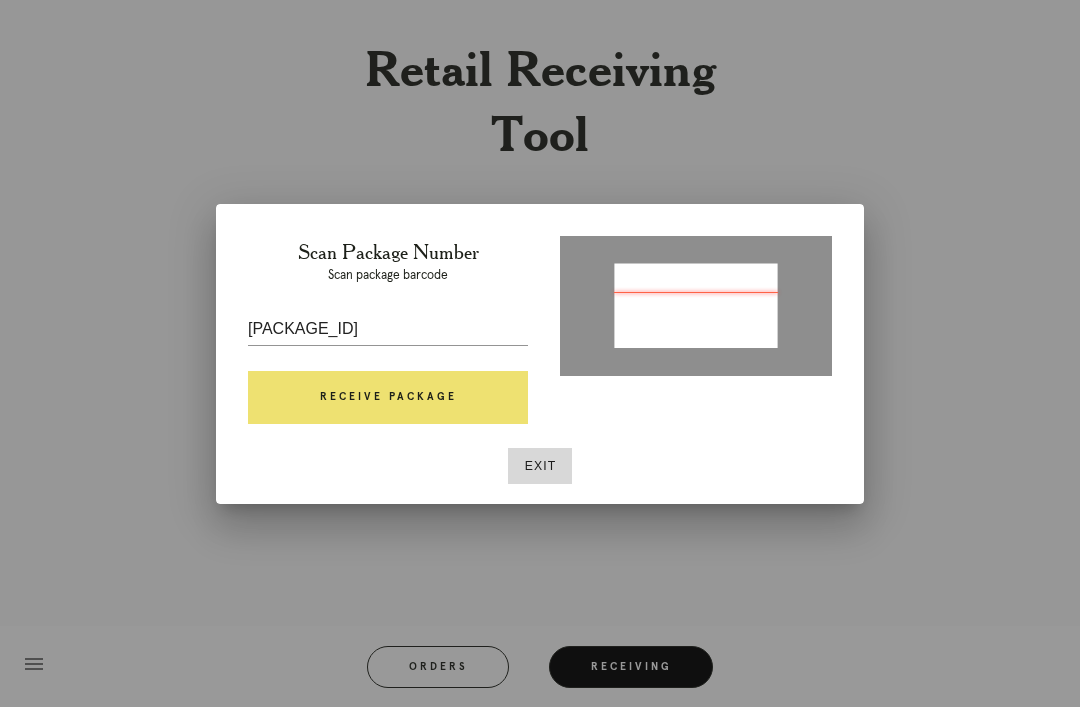 click on "Receive Package" at bounding box center [388, 398] 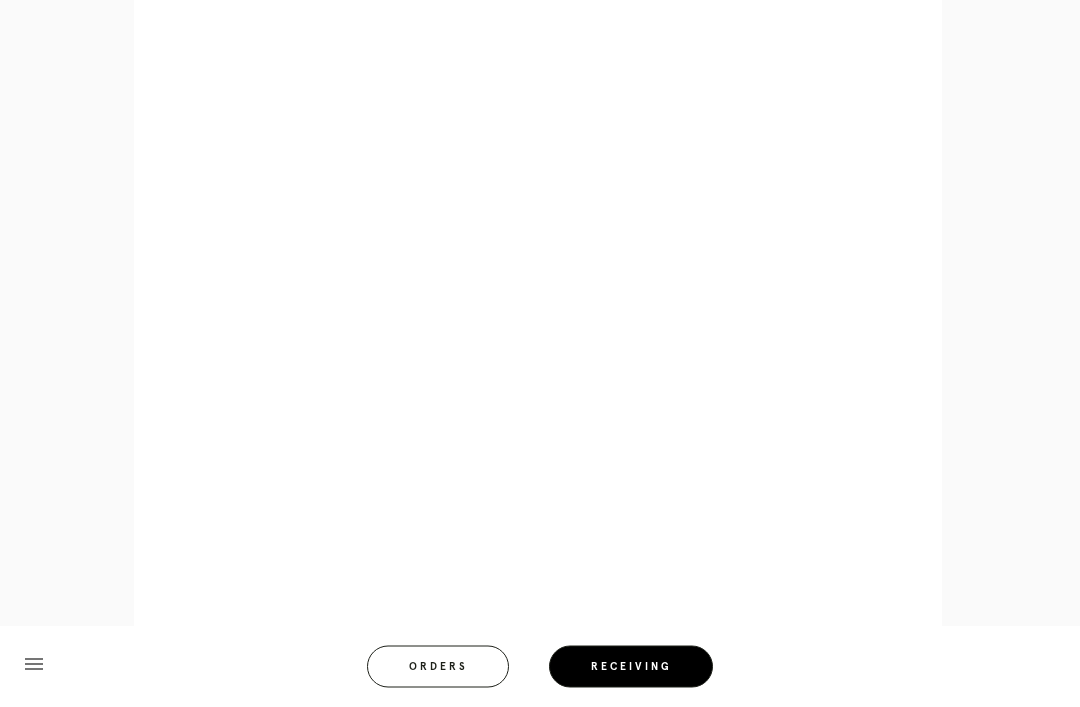 scroll, scrollTop: 928, scrollLeft: 0, axis: vertical 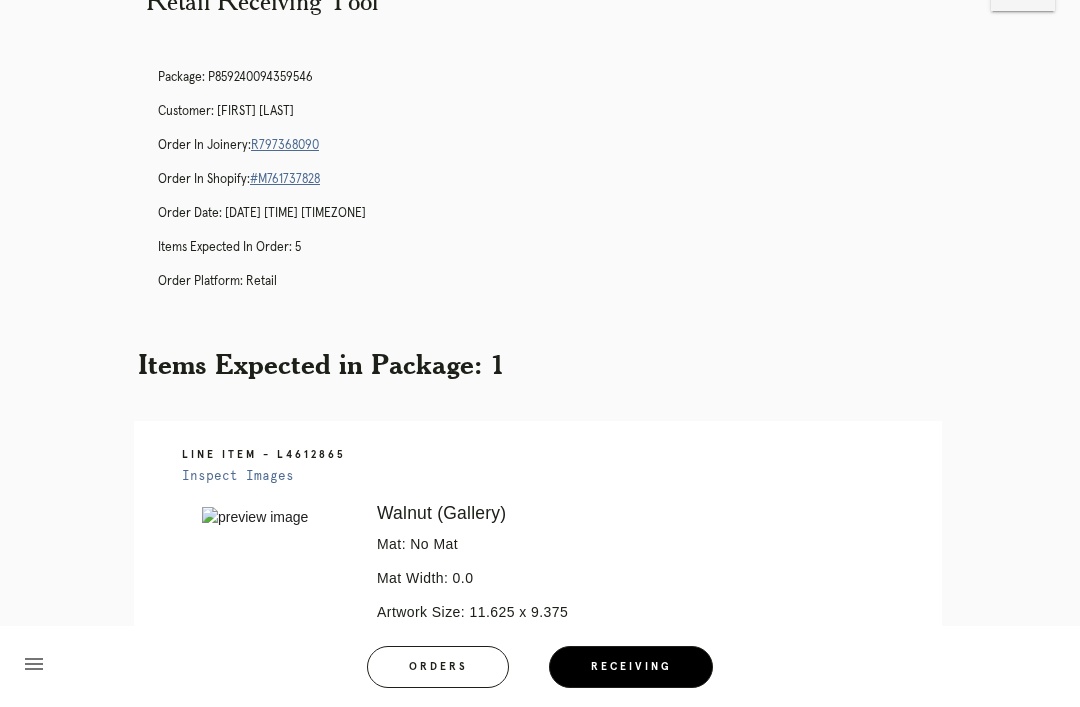 click on "Orders" at bounding box center [438, 667] 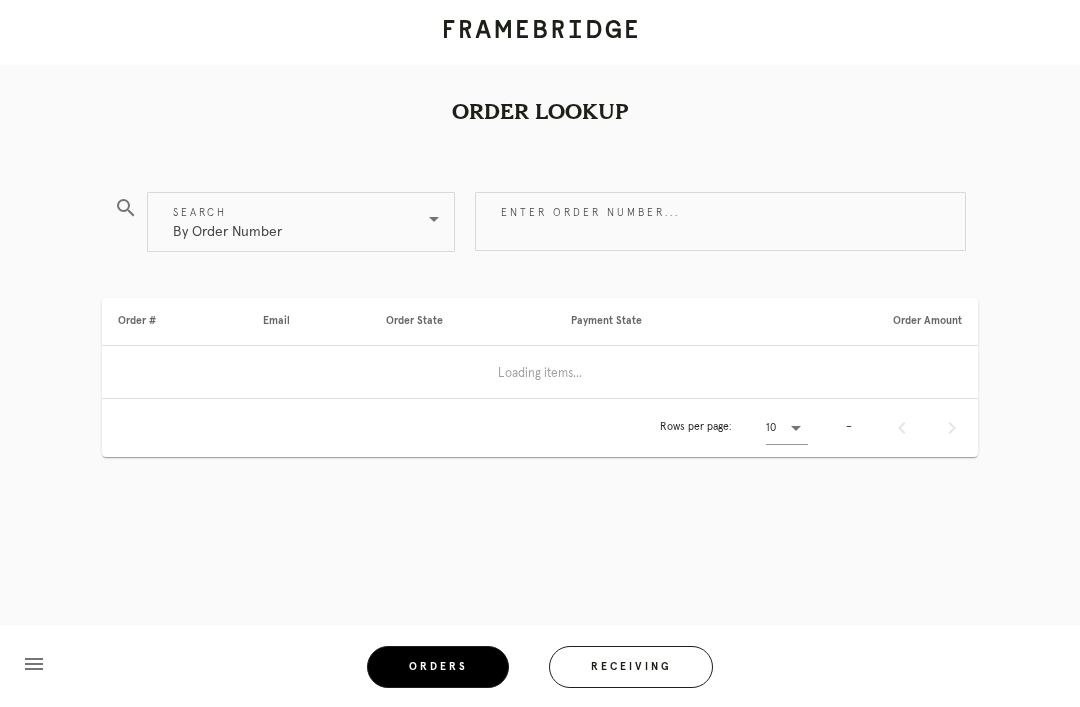 click on "Receiving" at bounding box center (631, 667) 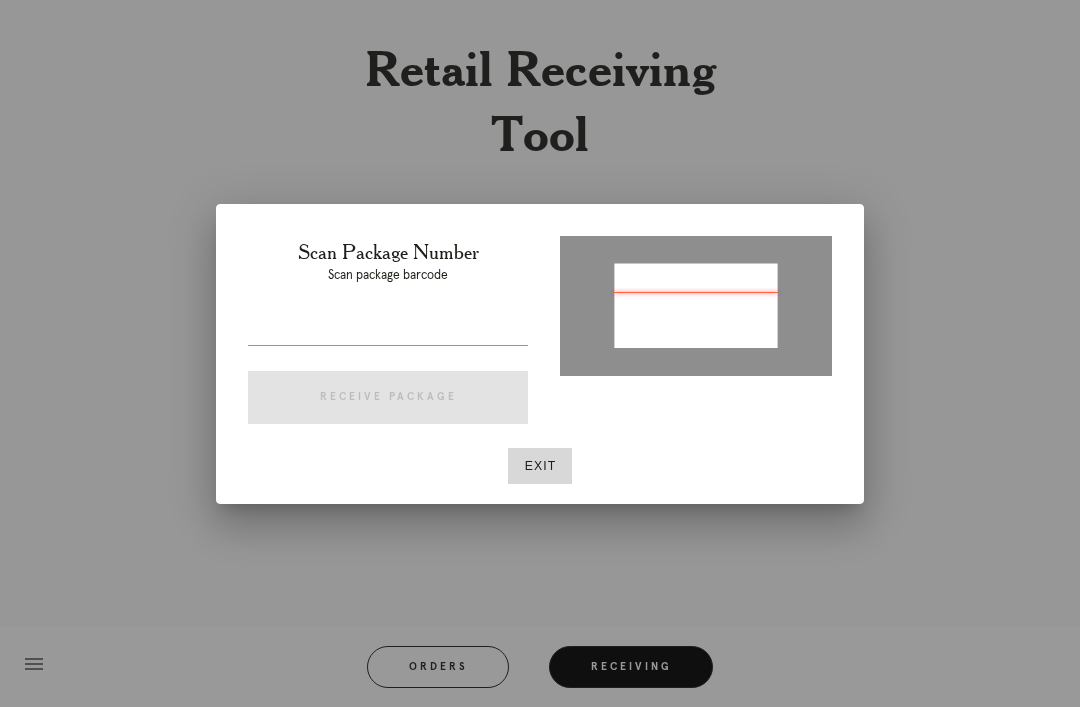 type on "P595699690528746" 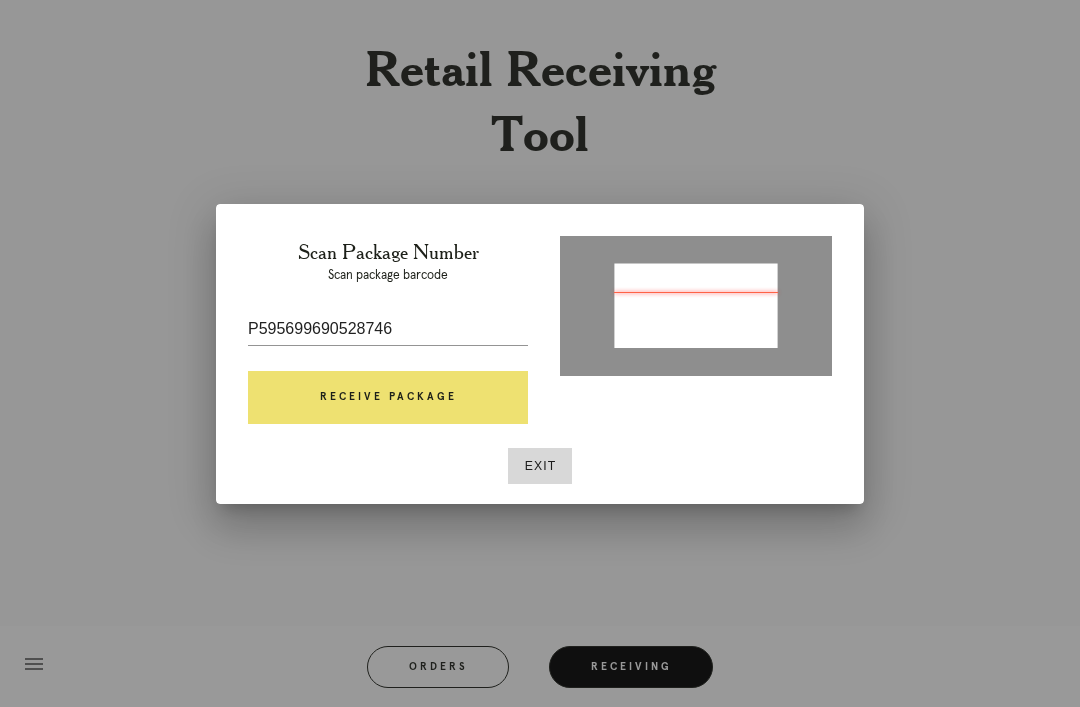 click on "Receive Package" at bounding box center (388, 398) 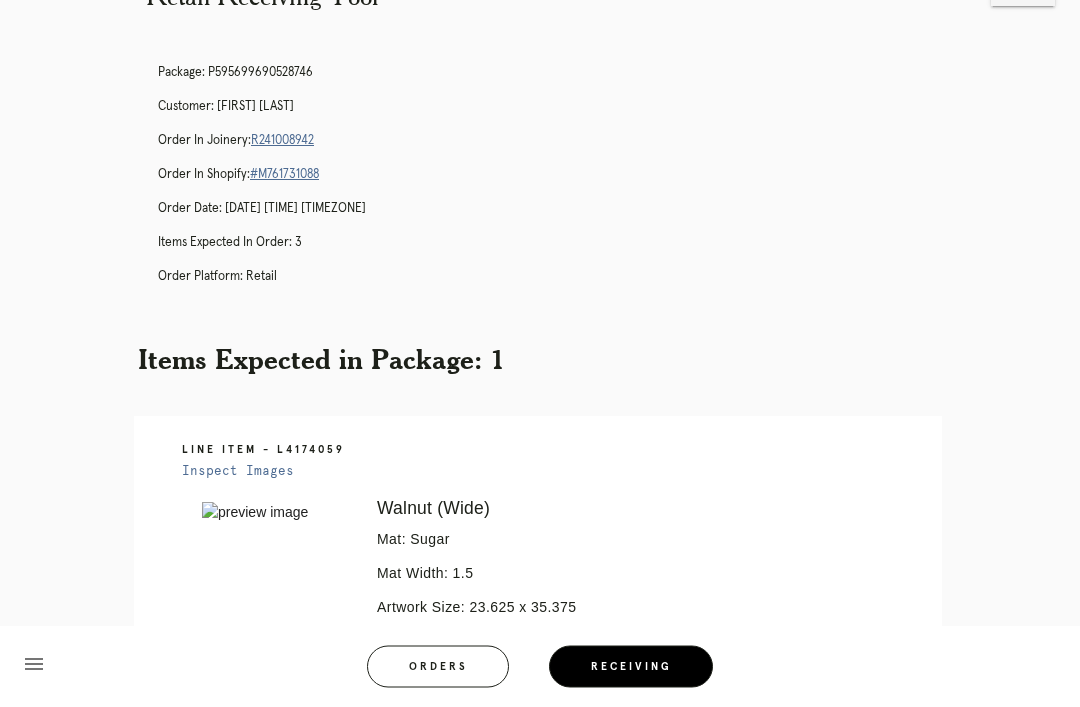 scroll, scrollTop: 0, scrollLeft: 0, axis: both 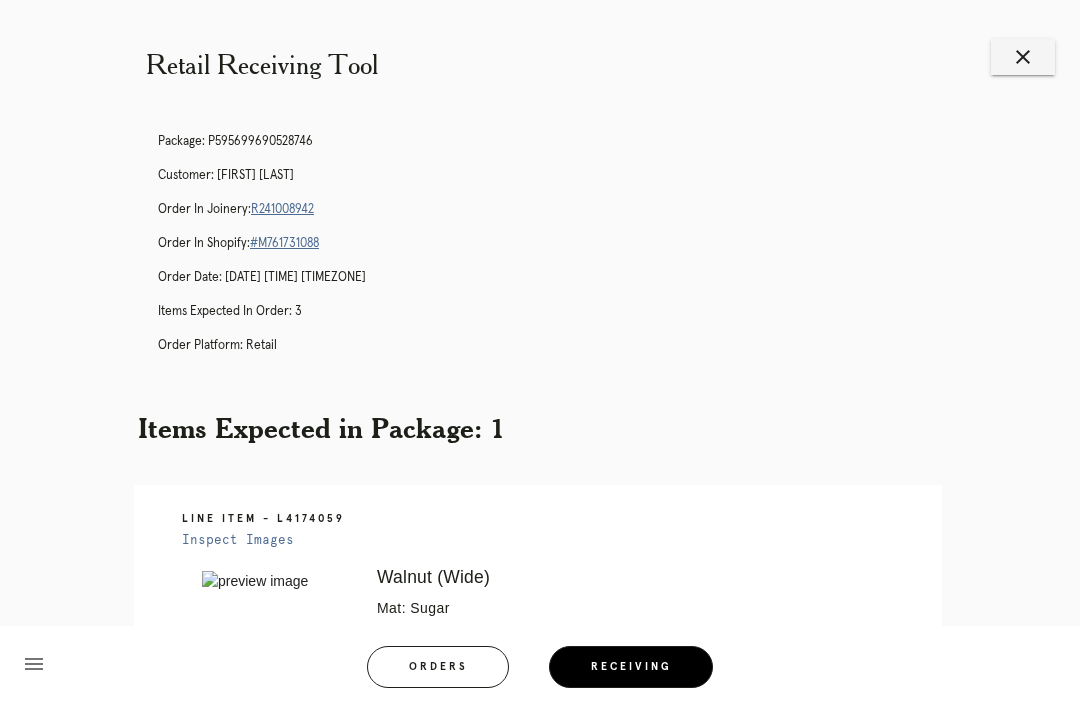 click on "Orders" at bounding box center (438, 667) 